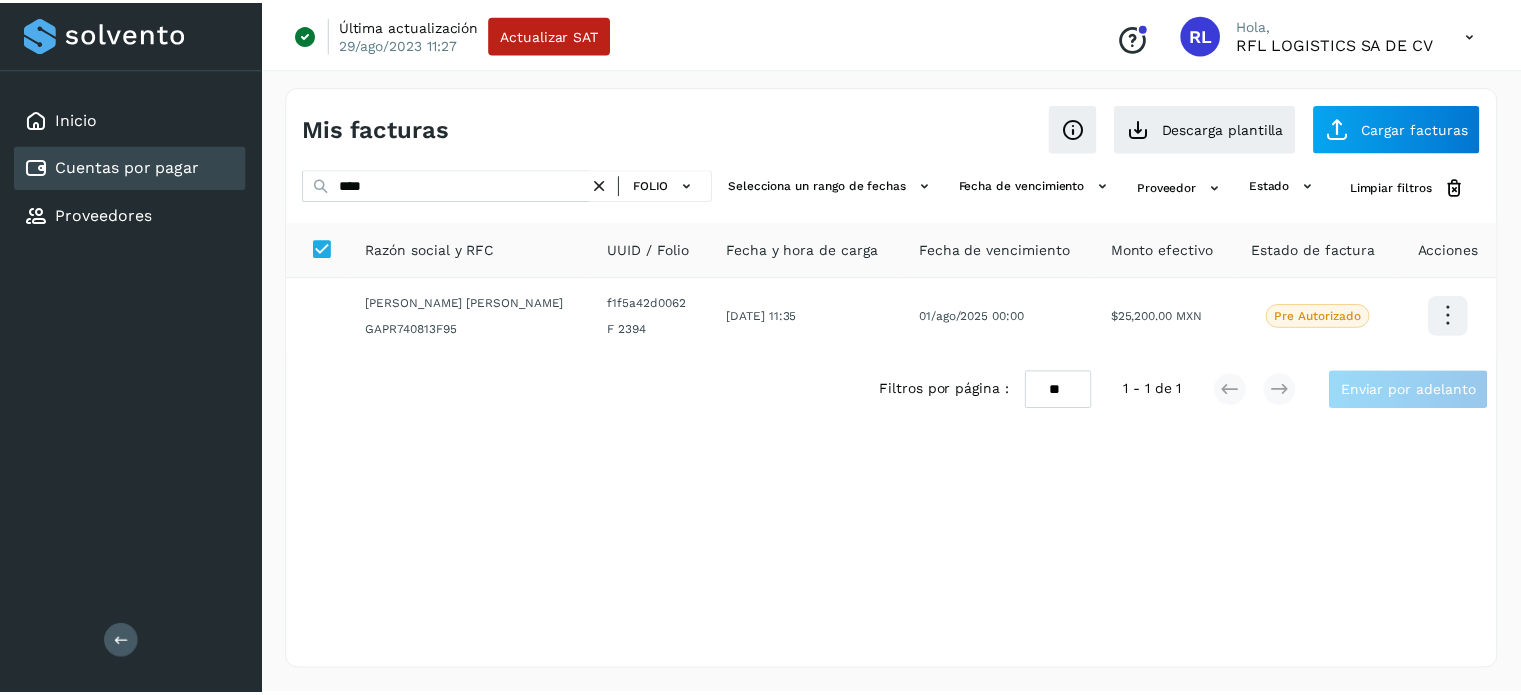 scroll, scrollTop: 0, scrollLeft: 0, axis: both 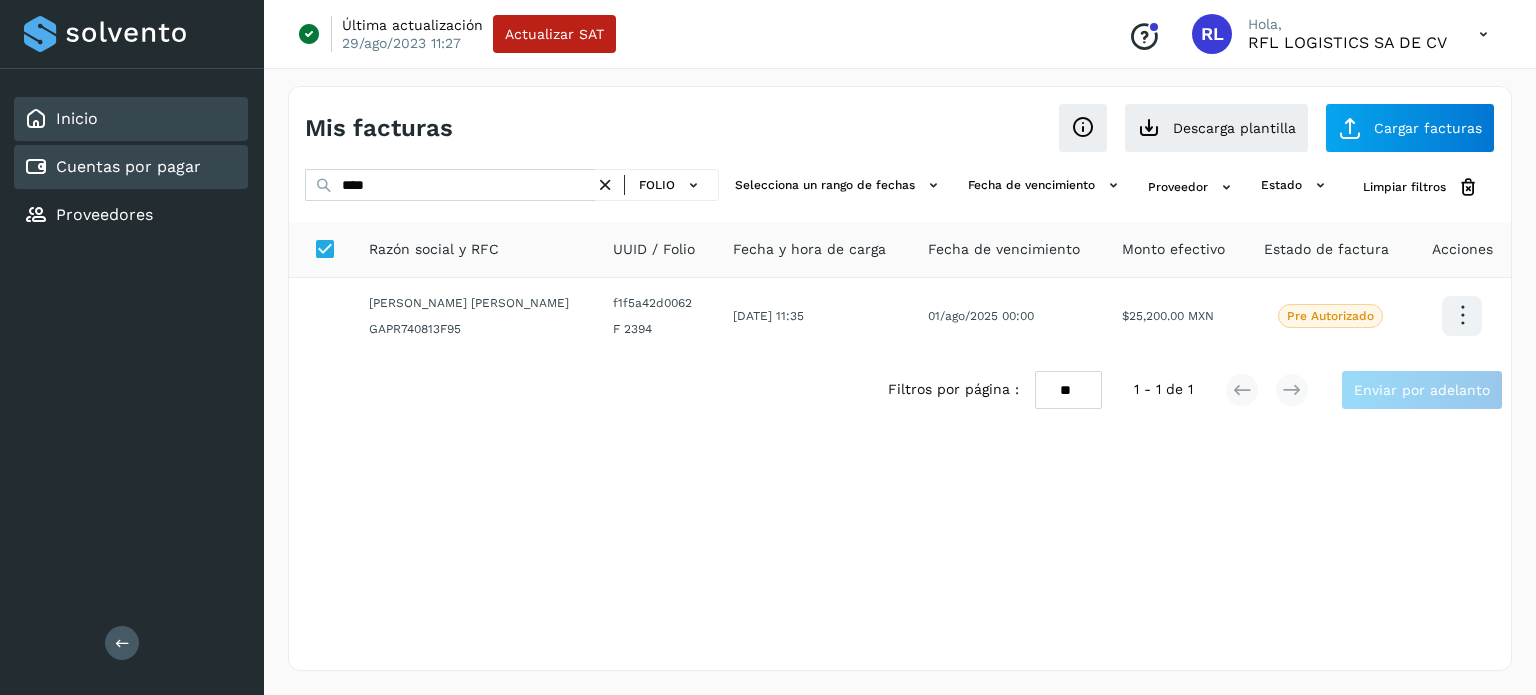 click on "Inicio" 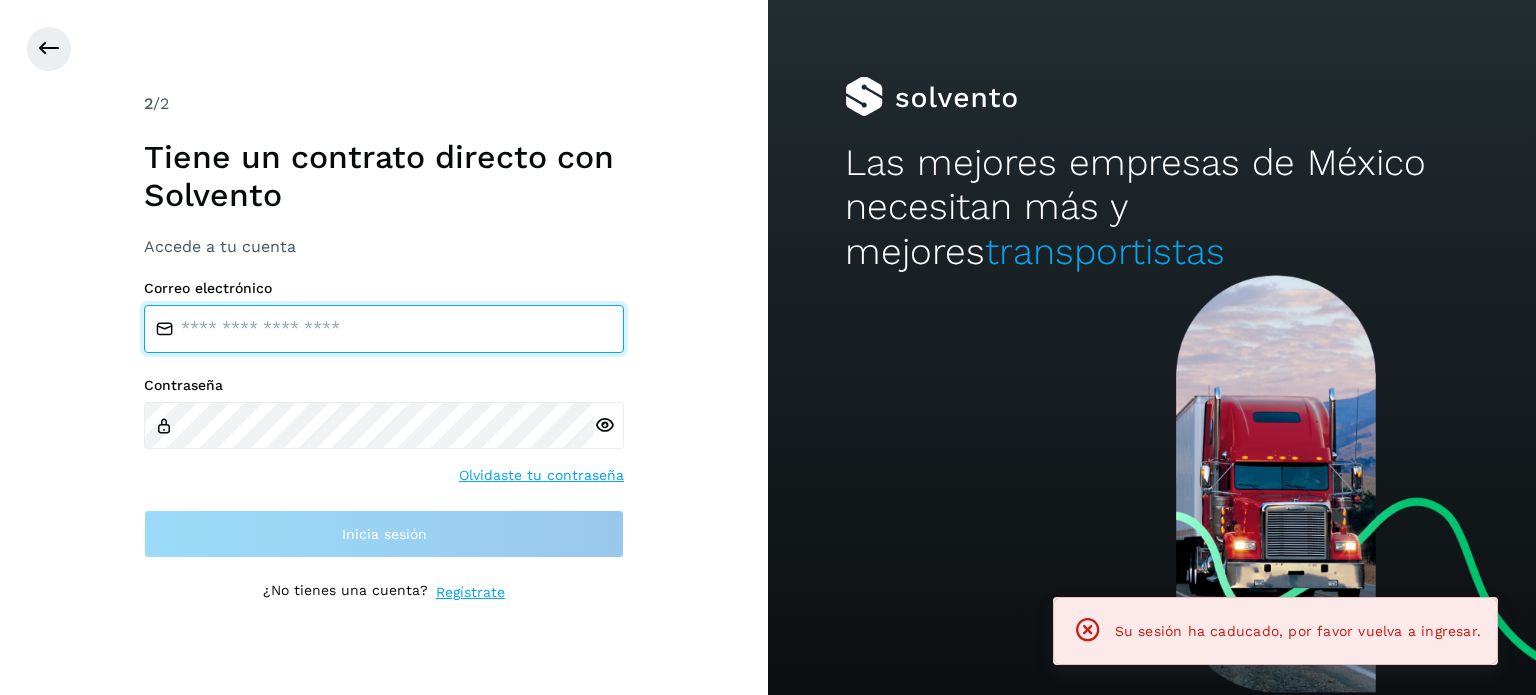 type on "**********" 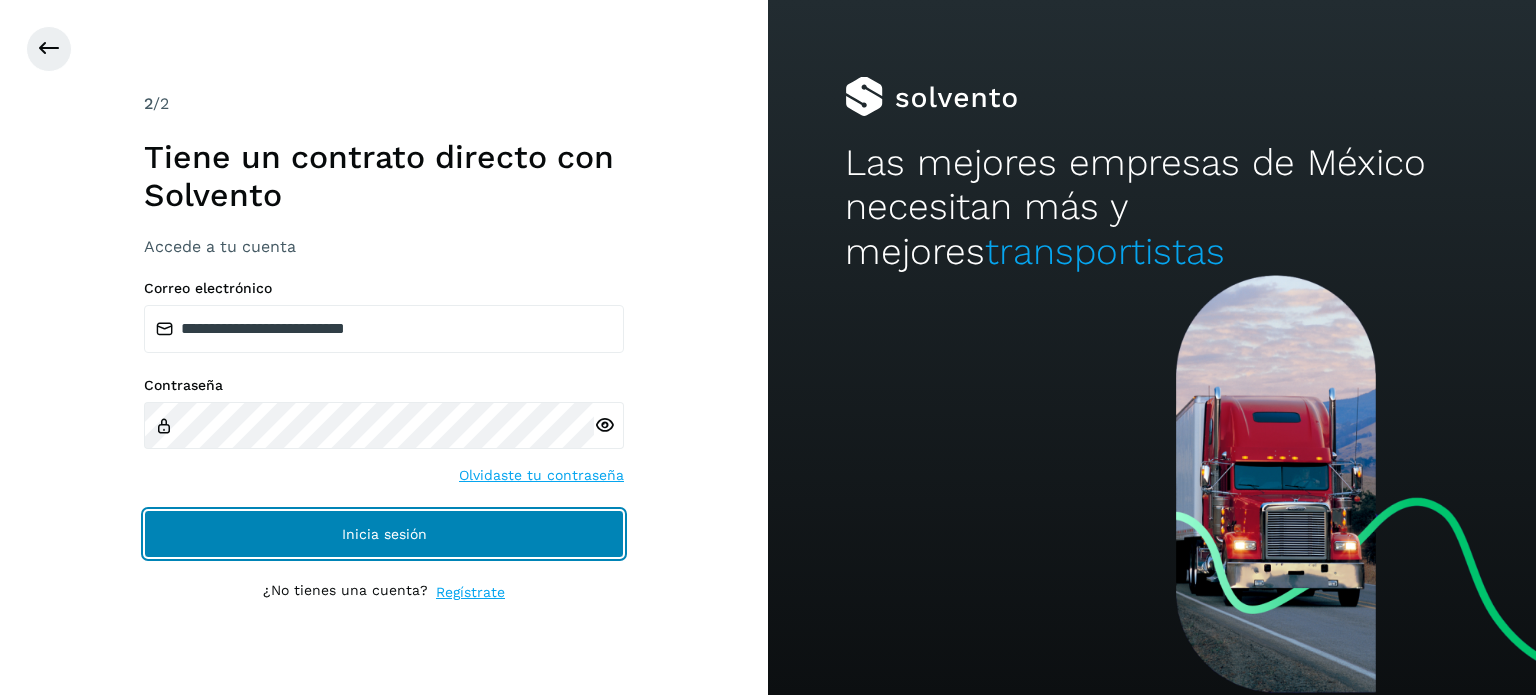 click on "Inicia sesión" at bounding box center [384, 534] 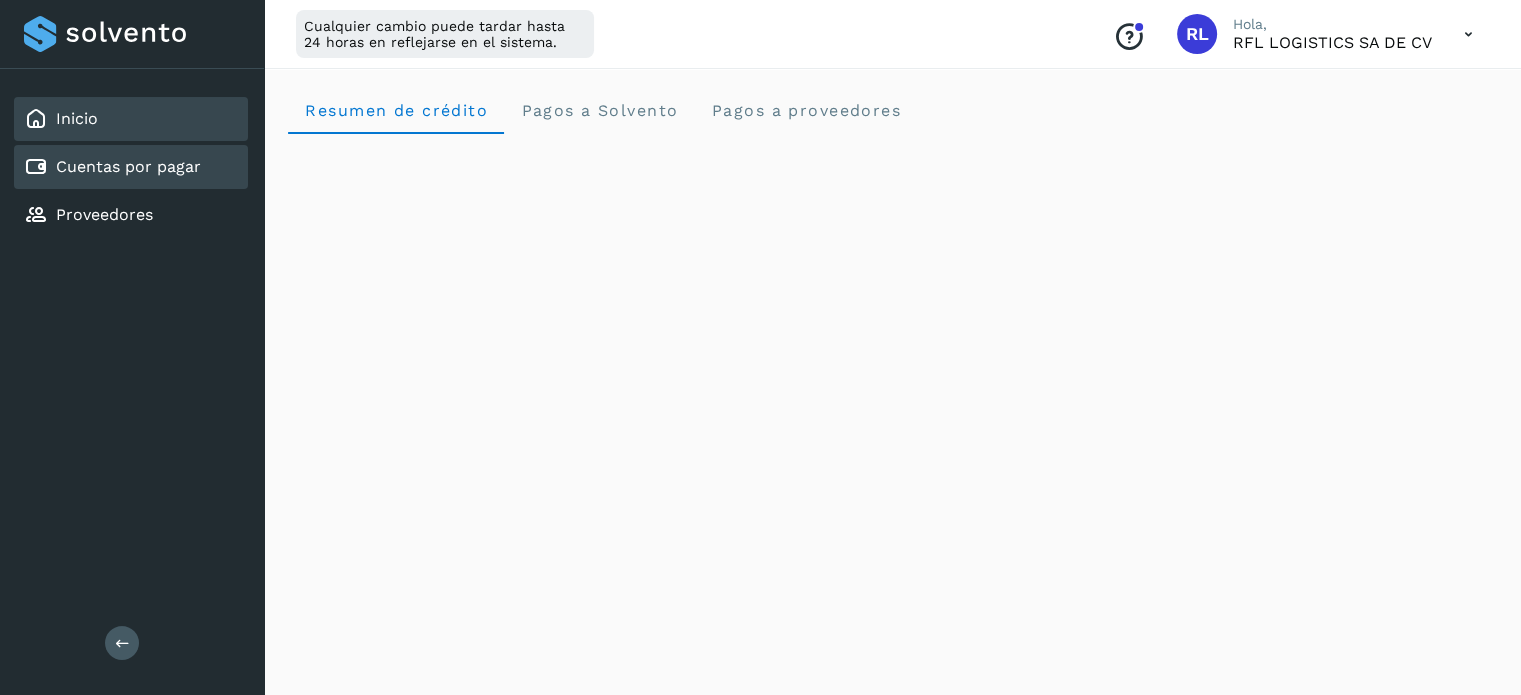 click on "Cuentas por pagar" at bounding box center (128, 166) 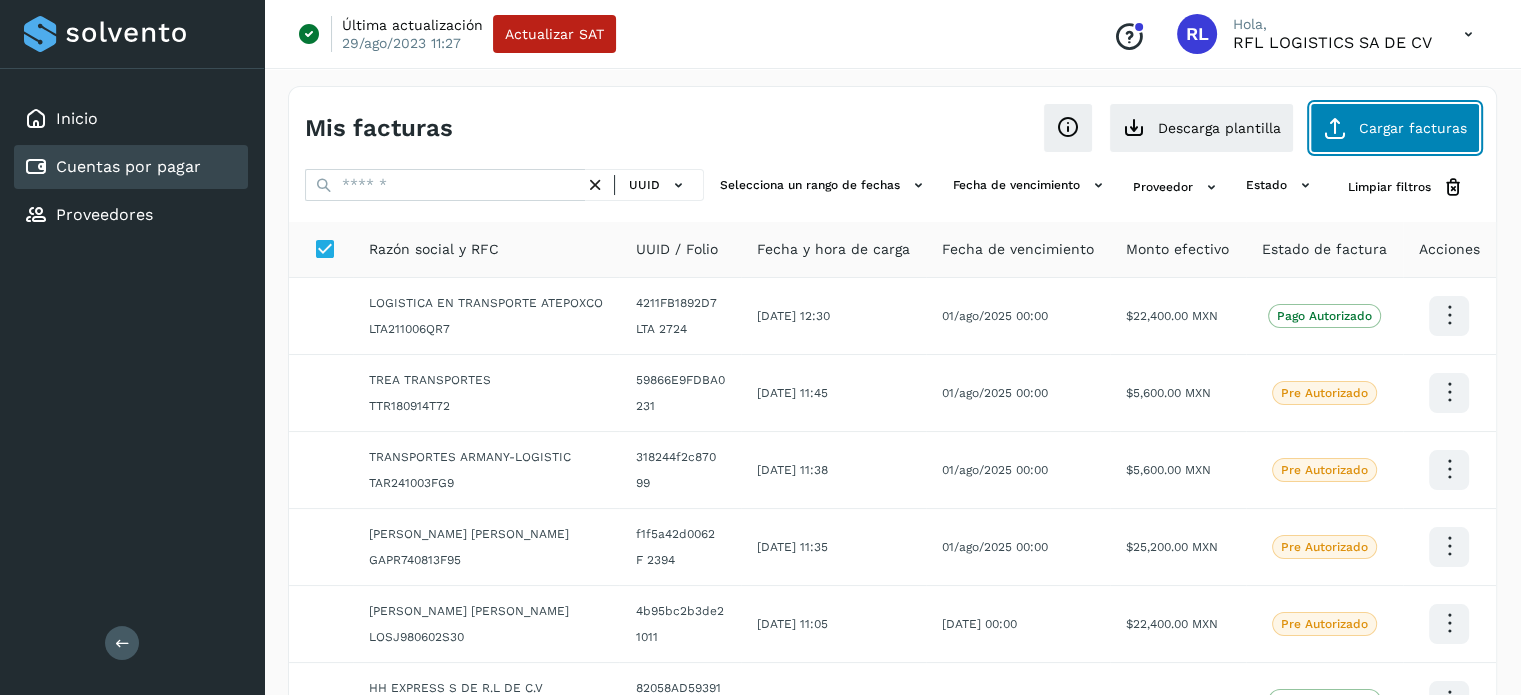 click on "Cargar facturas" 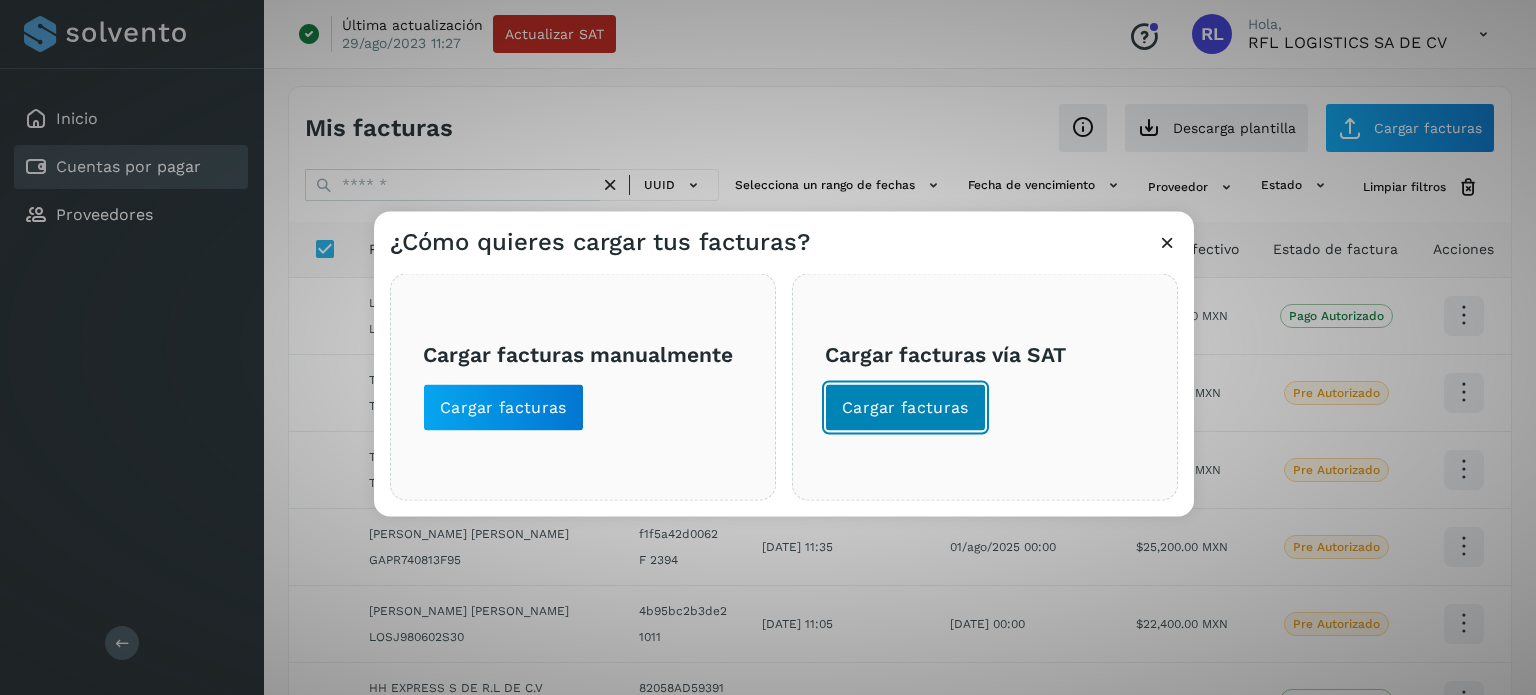 click on "Cargar facturas" 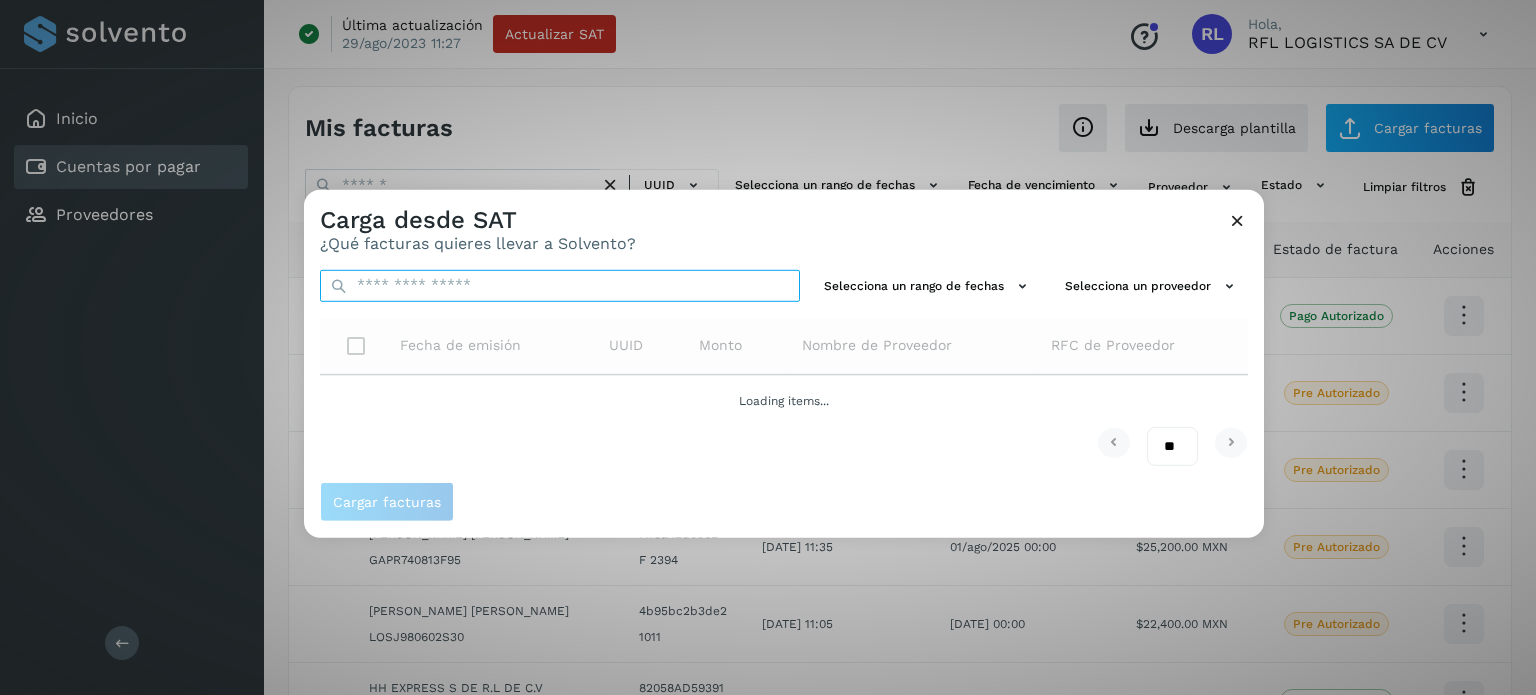 drag, startPoint x: 441, startPoint y: 291, endPoint x: 424, endPoint y: 298, distance: 18.384777 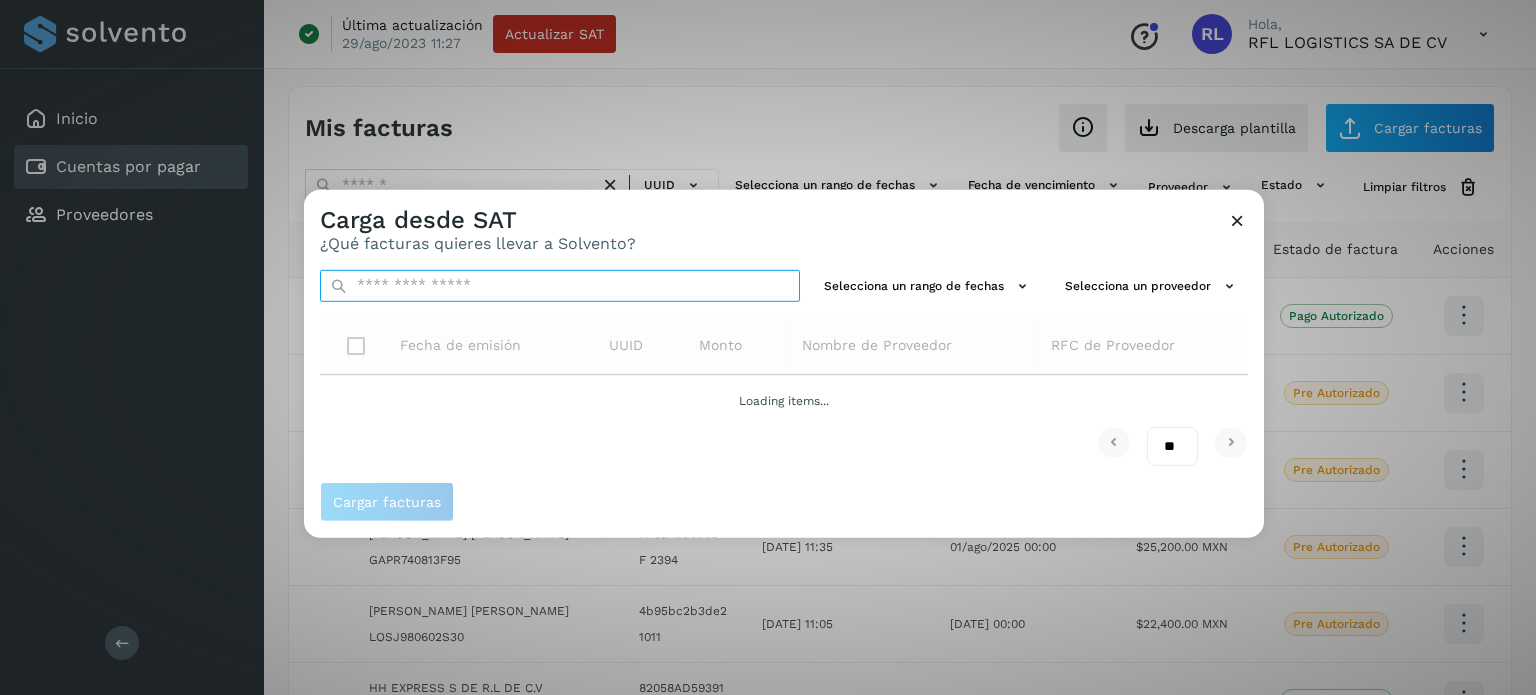 paste on "**********" 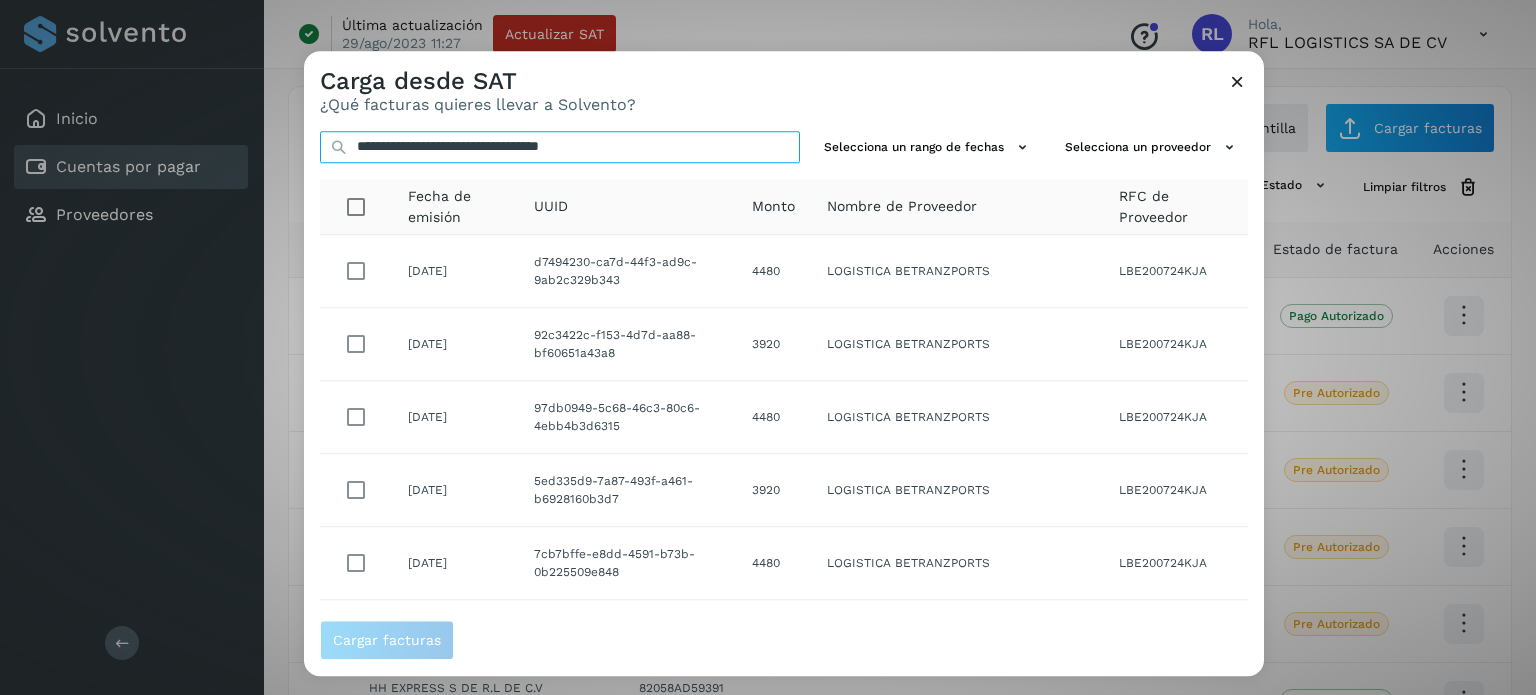 drag, startPoint x: 521, startPoint y: 142, endPoint x: 240, endPoint y: 142, distance: 281 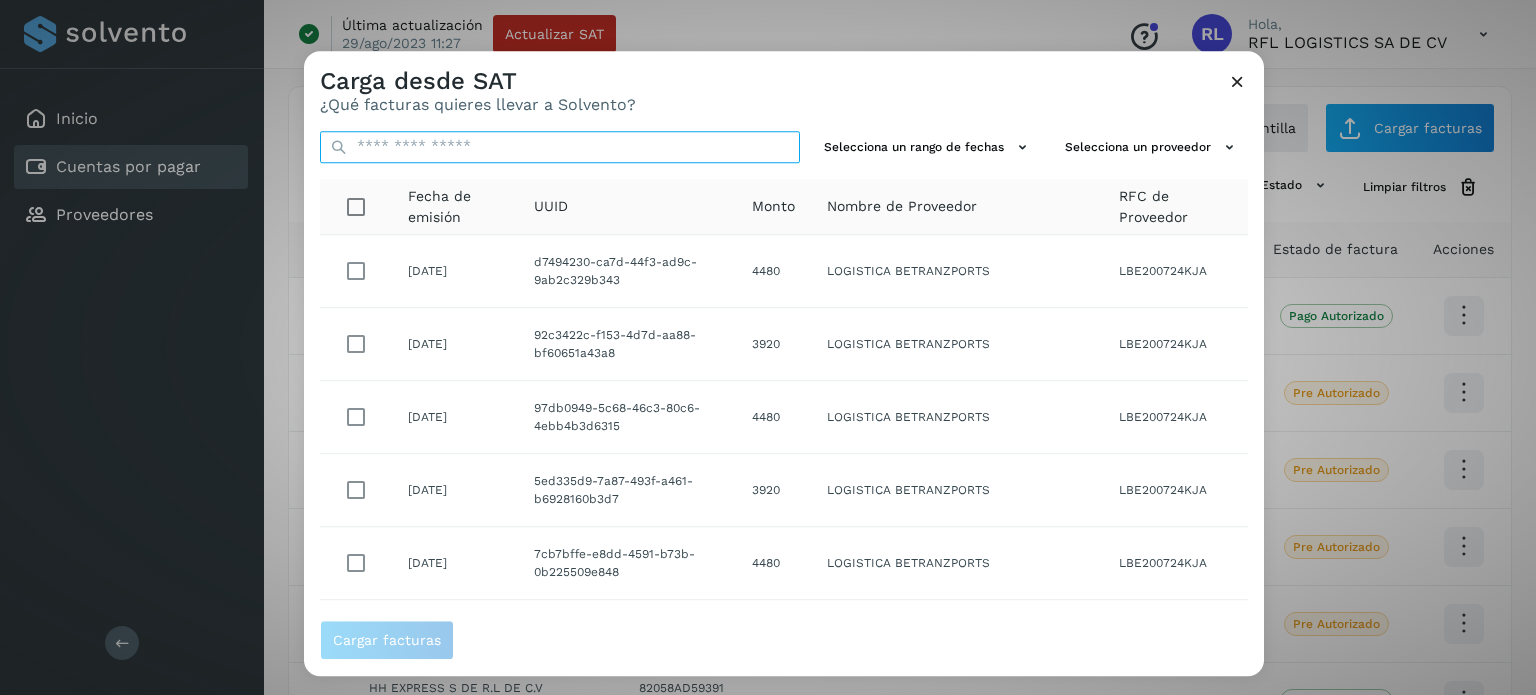 paste on "**********" 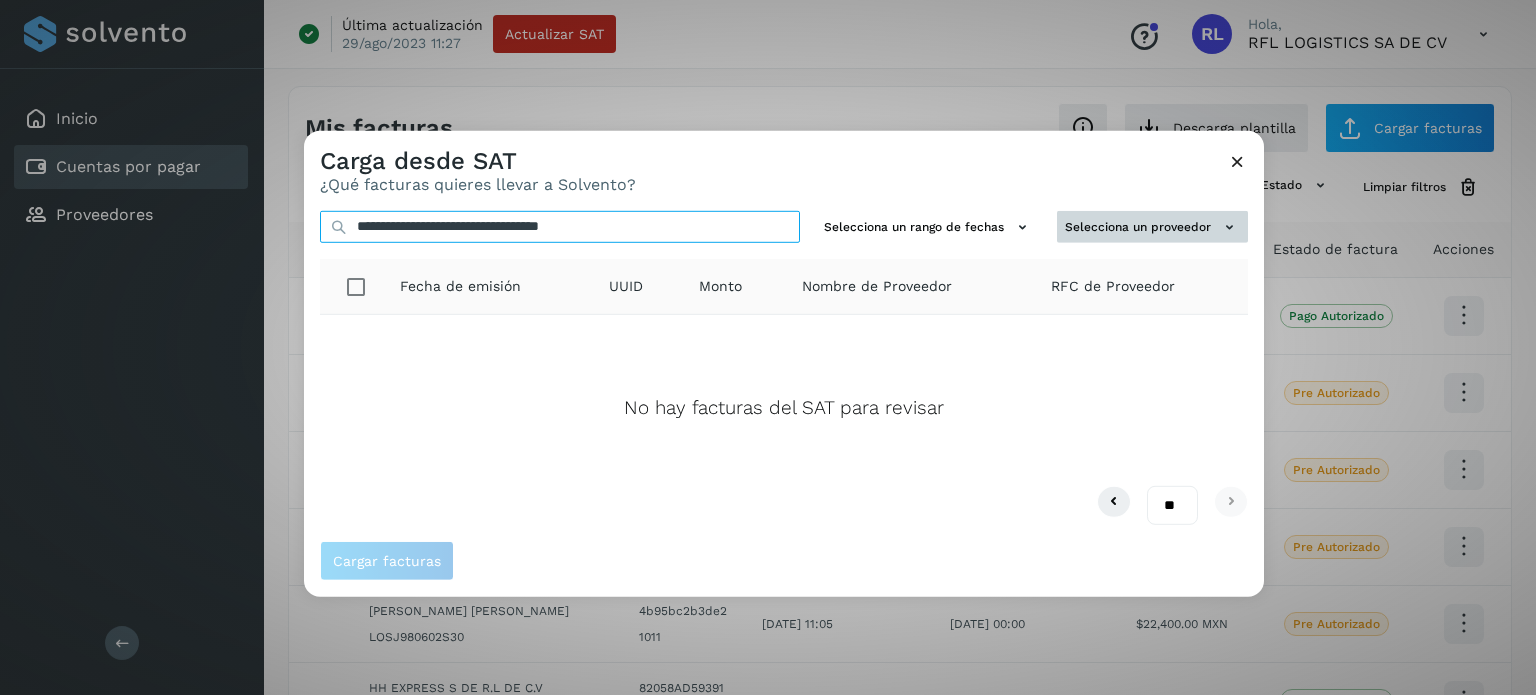 type on "**********" 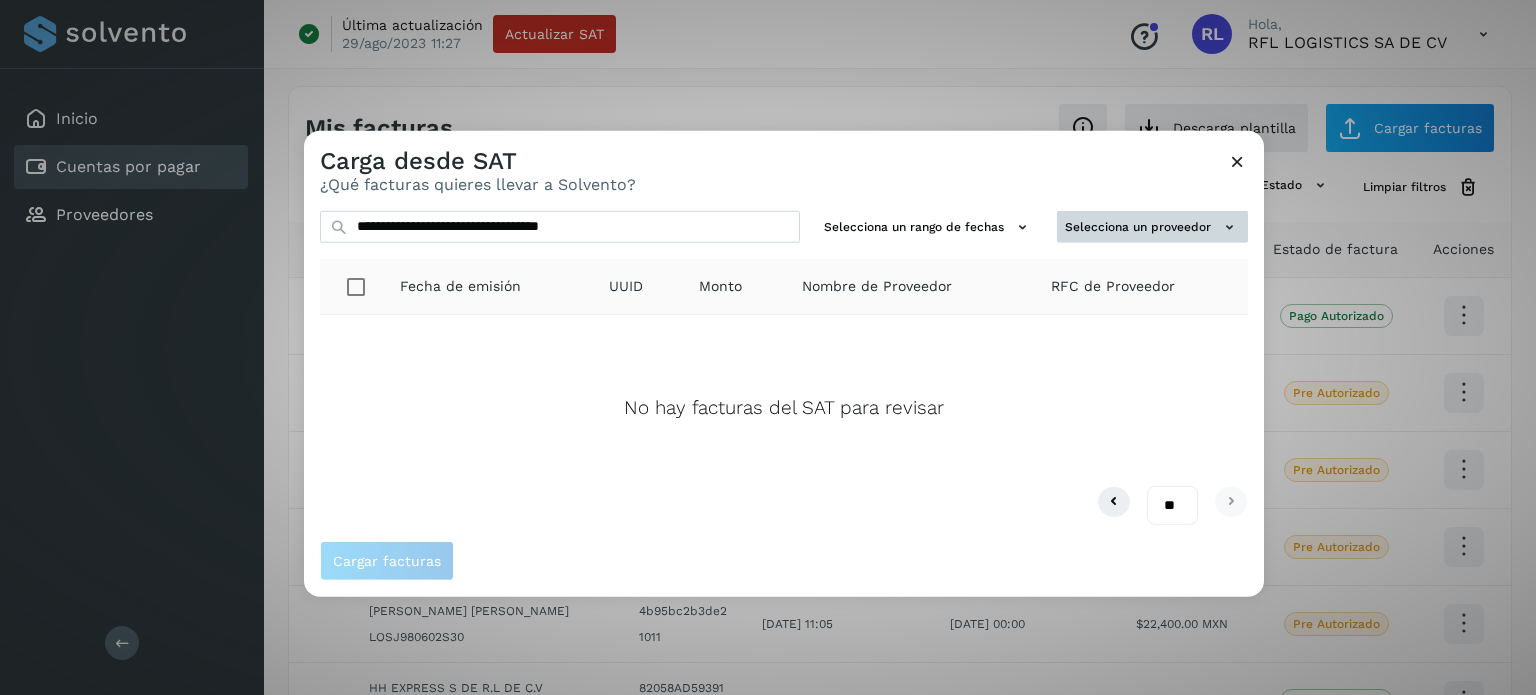click on "Selecciona un proveedor" at bounding box center [1152, 226] 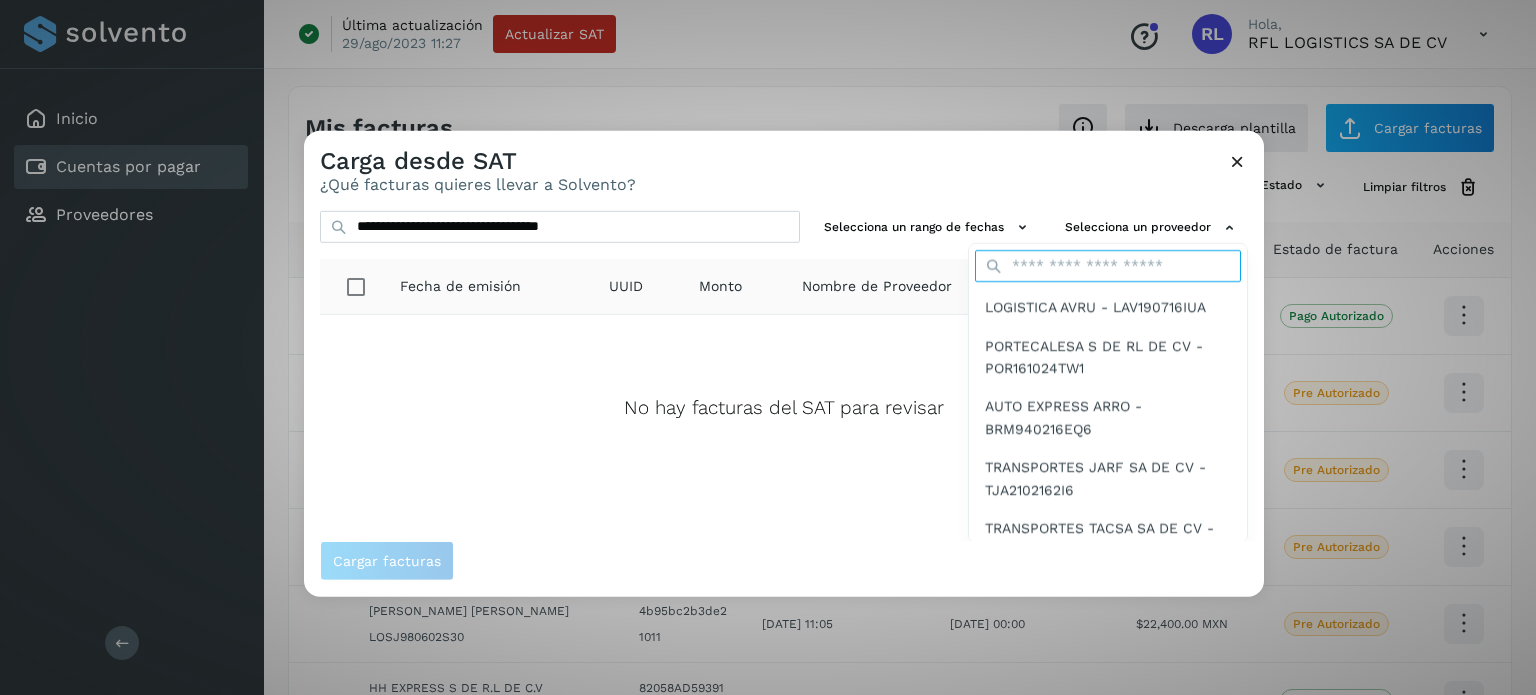 click at bounding box center (1108, 266) 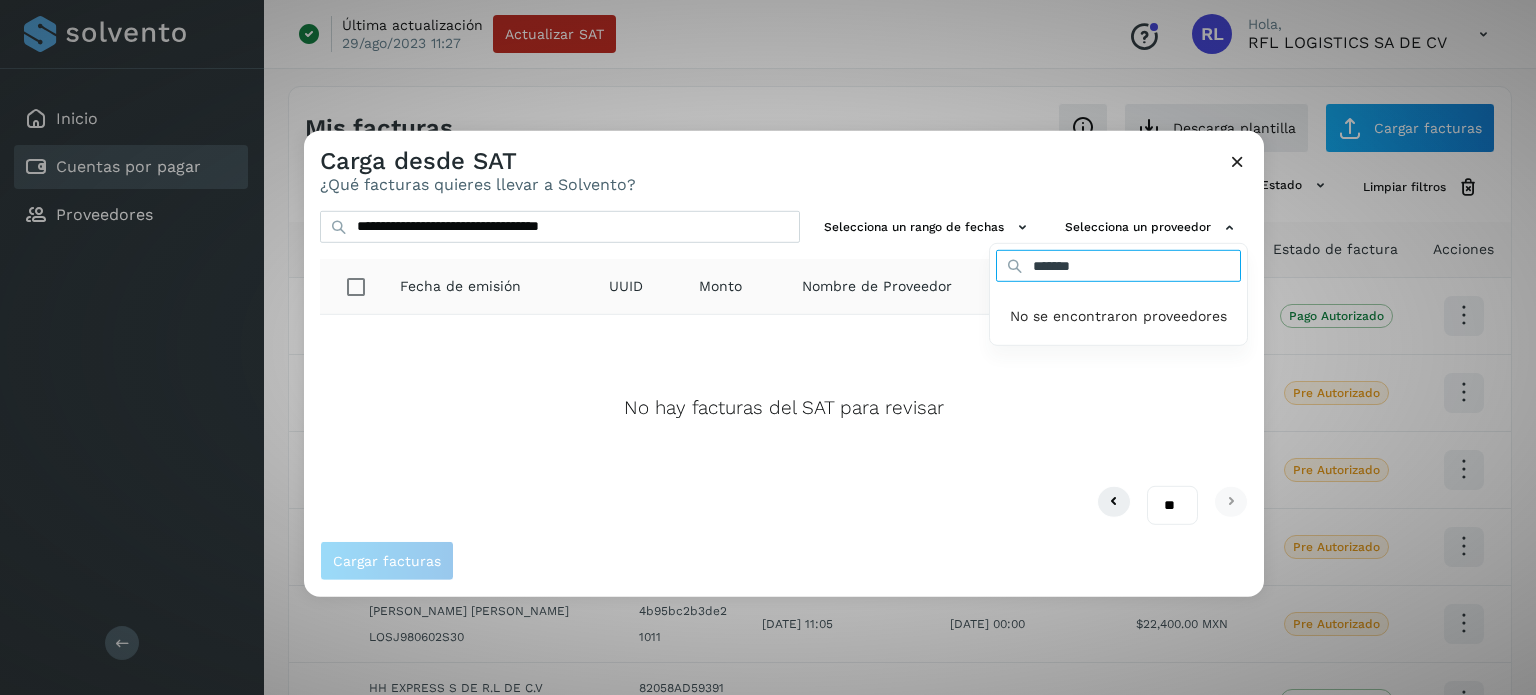 type on "*******" 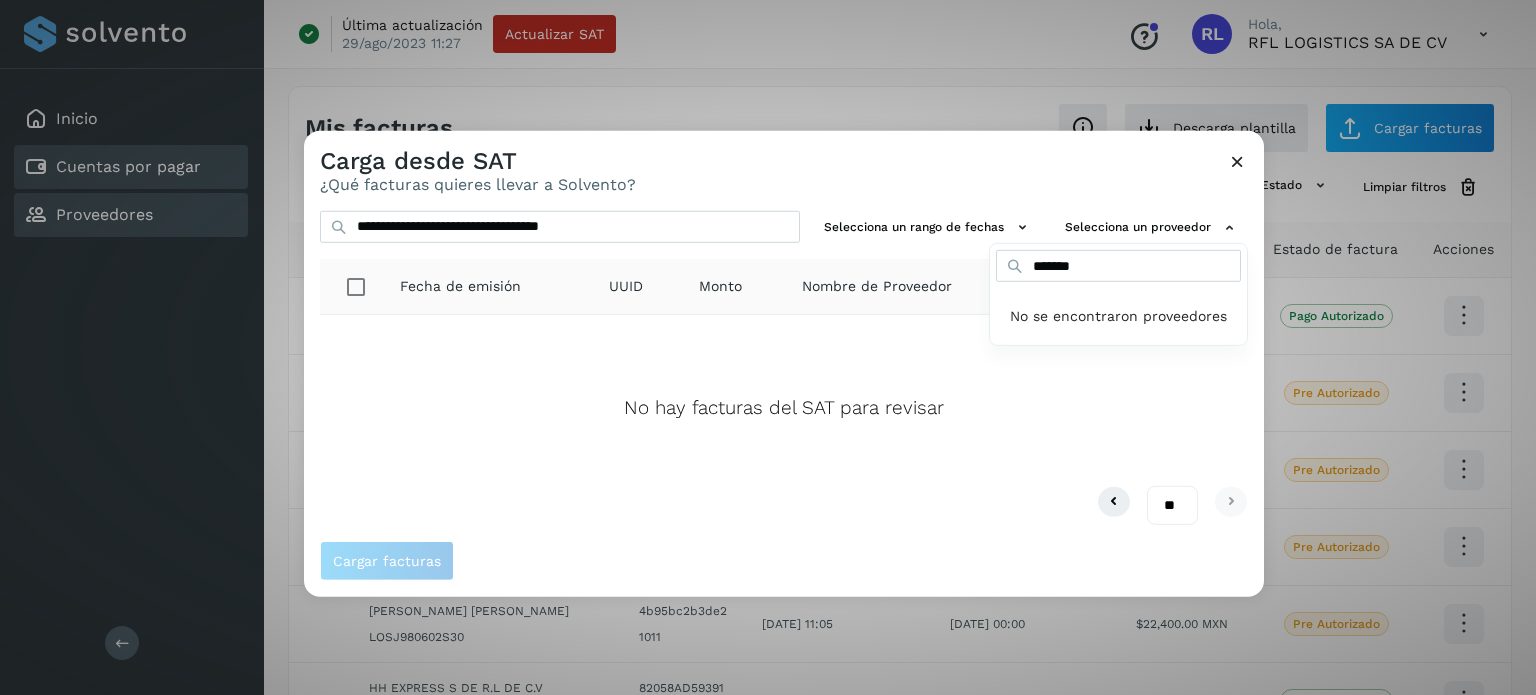 drag, startPoint x: 96, startPoint y: 198, endPoint x: 114, endPoint y: 214, distance: 24.083189 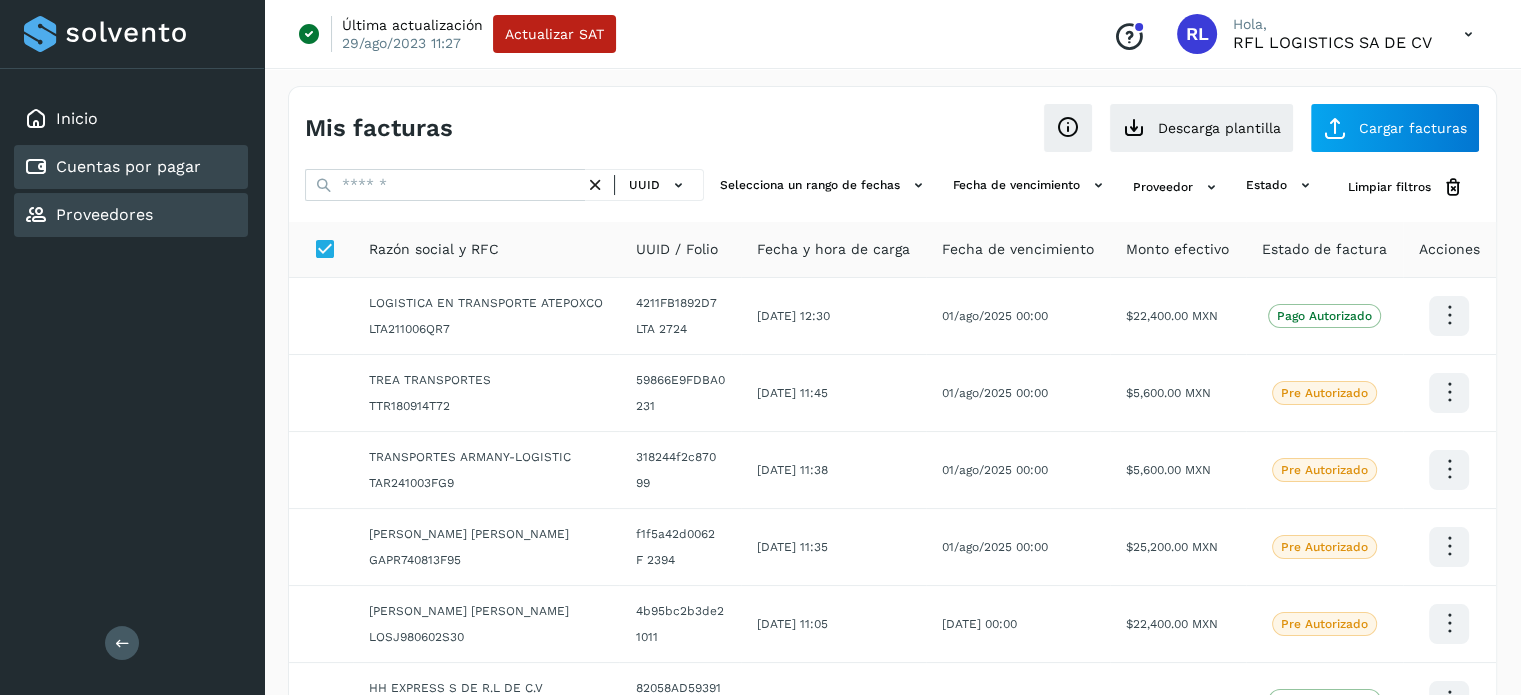 click on "Proveedores" at bounding box center [104, 214] 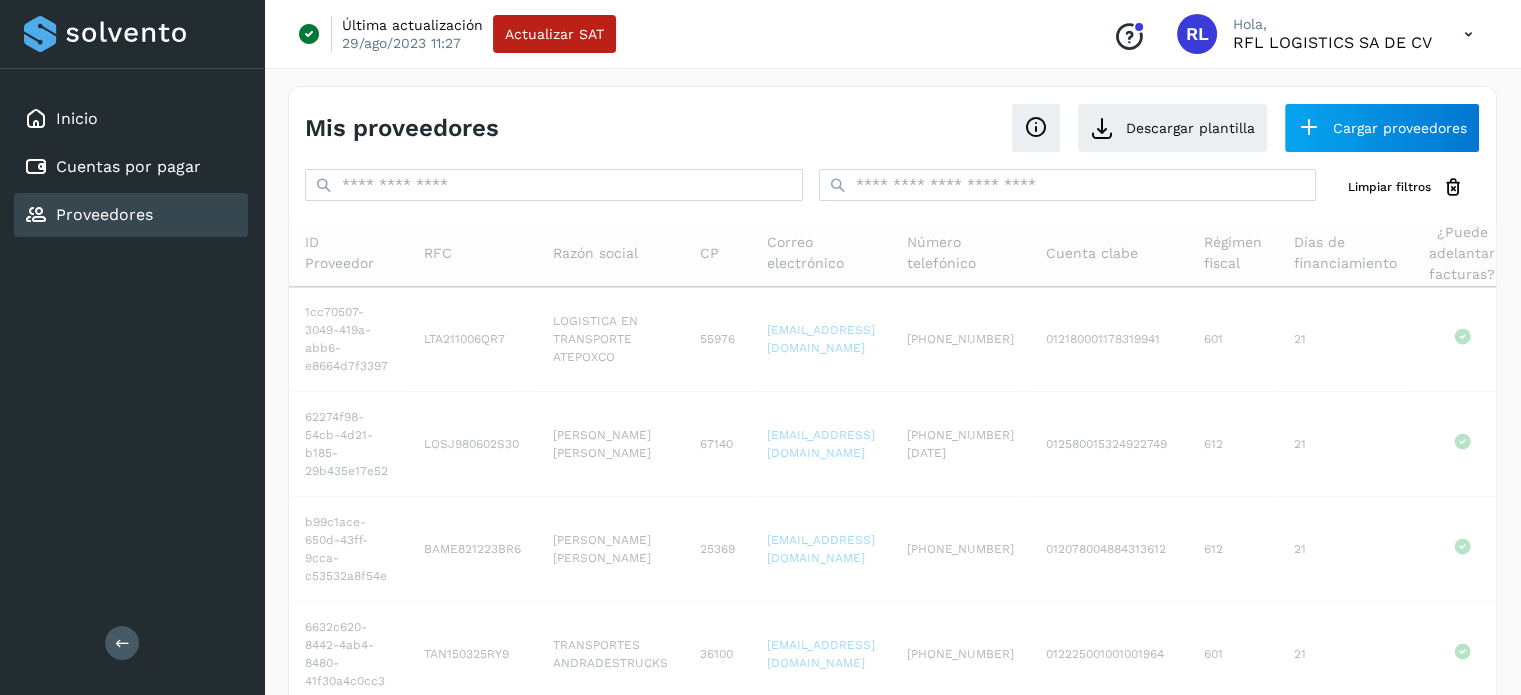 click on "Proveedores" at bounding box center [104, 214] 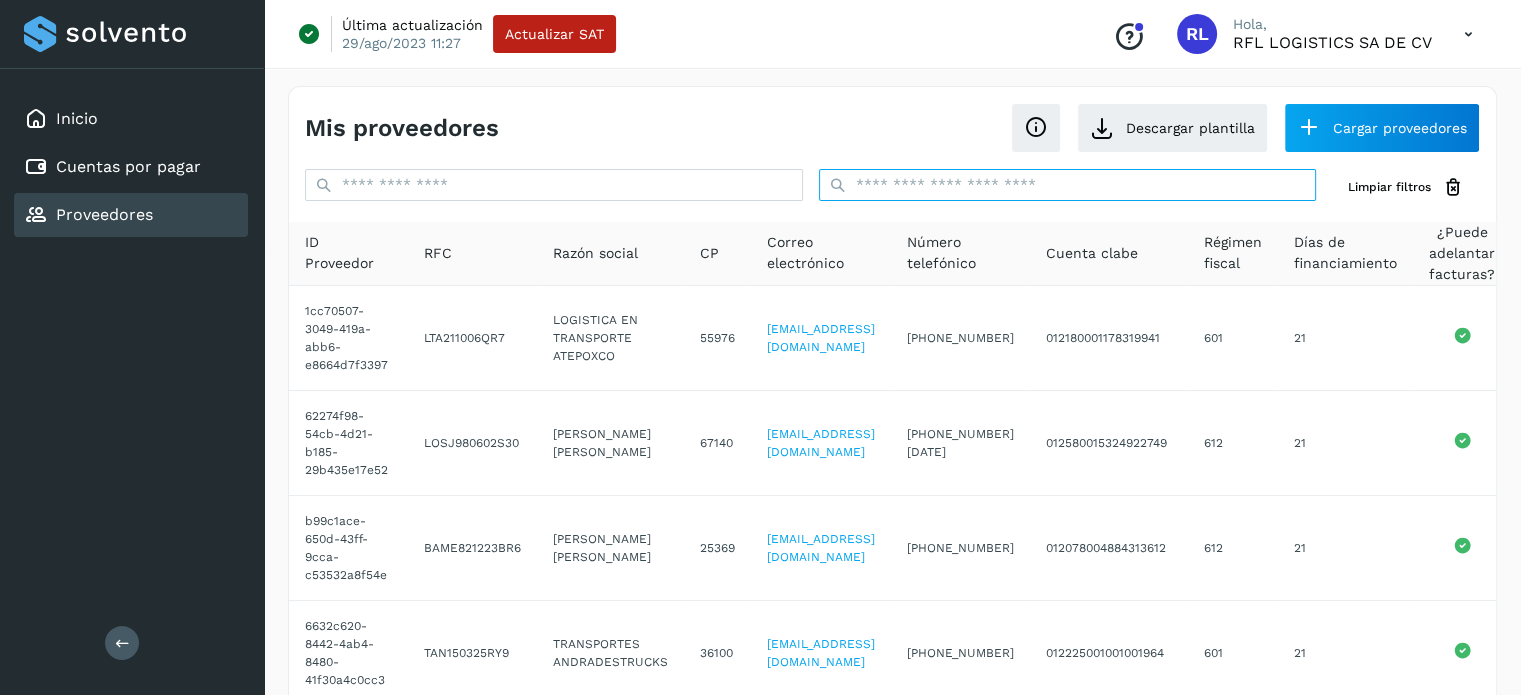 click at bounding box center [1068, 185] 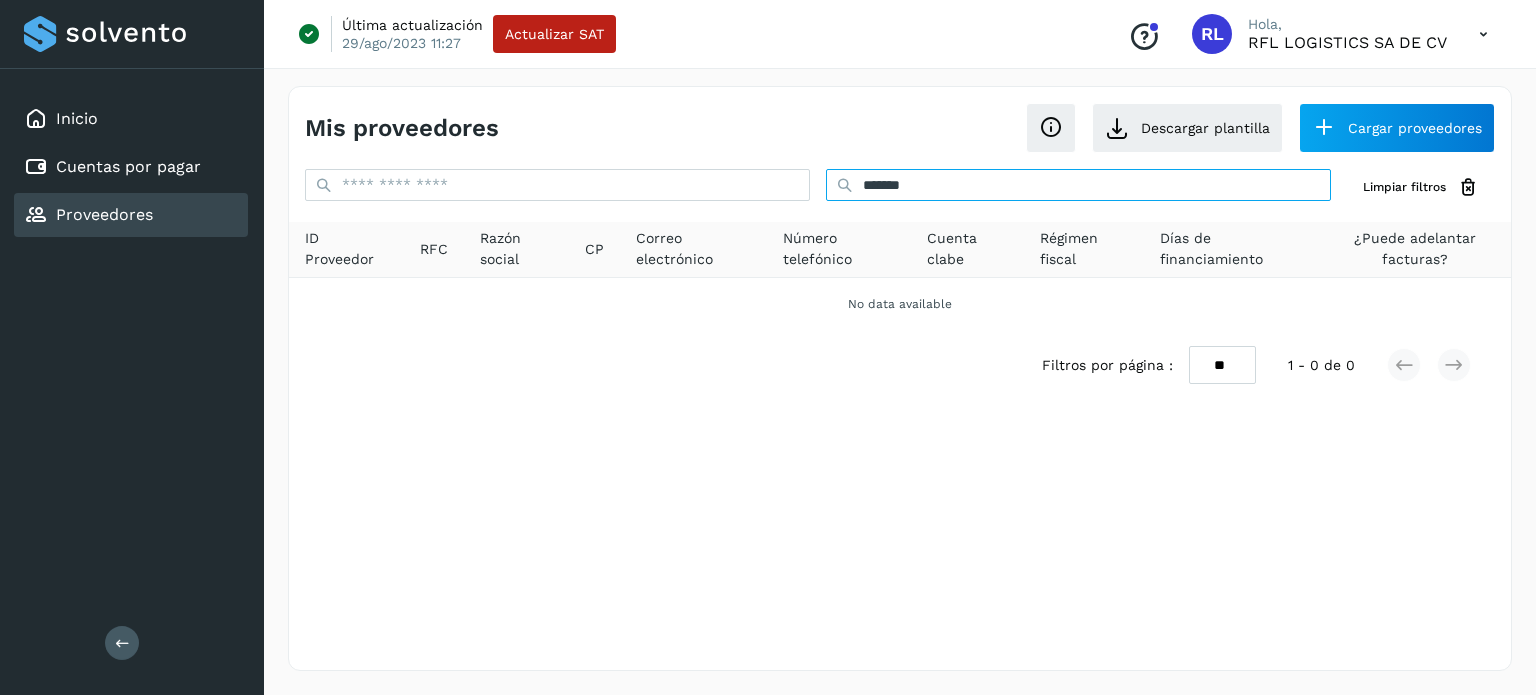 type on "*******" 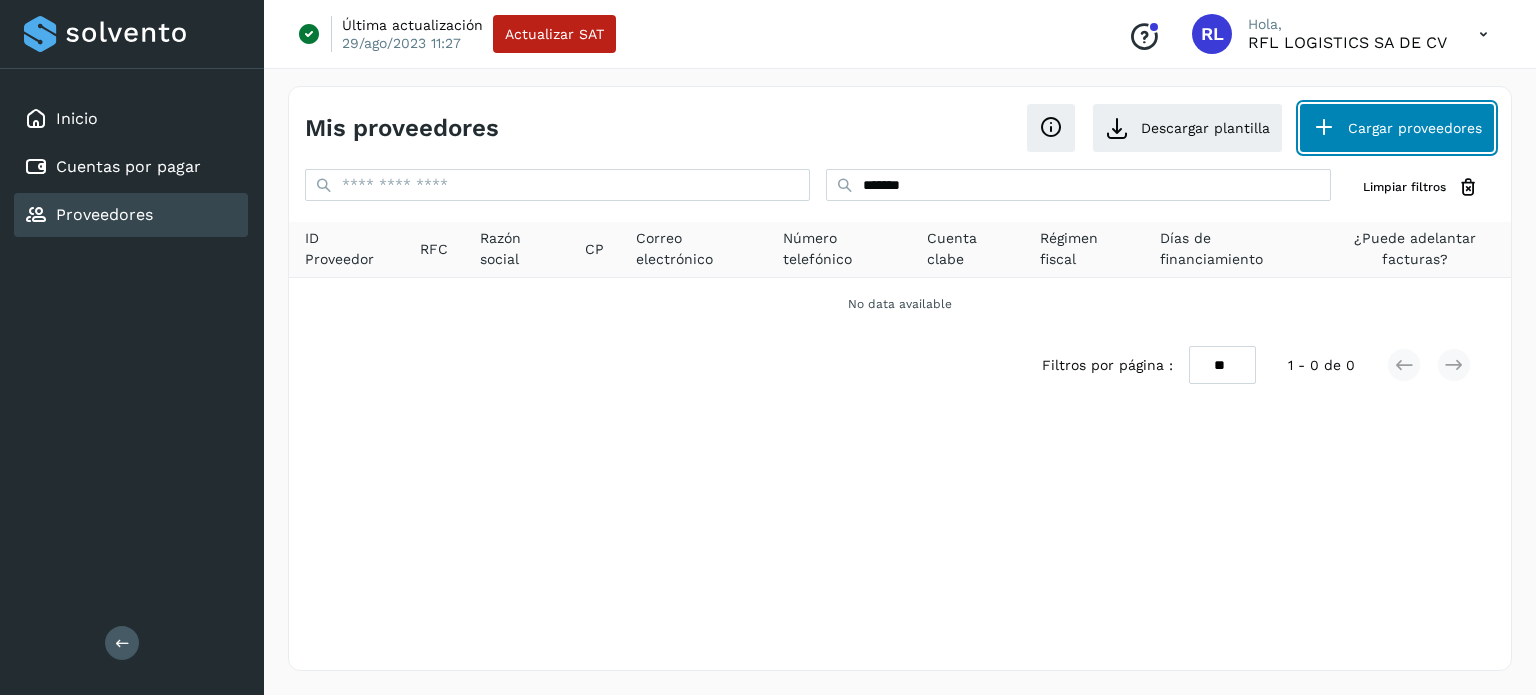 click on "Cargar proveedores" at bounding box center [1397, 128] 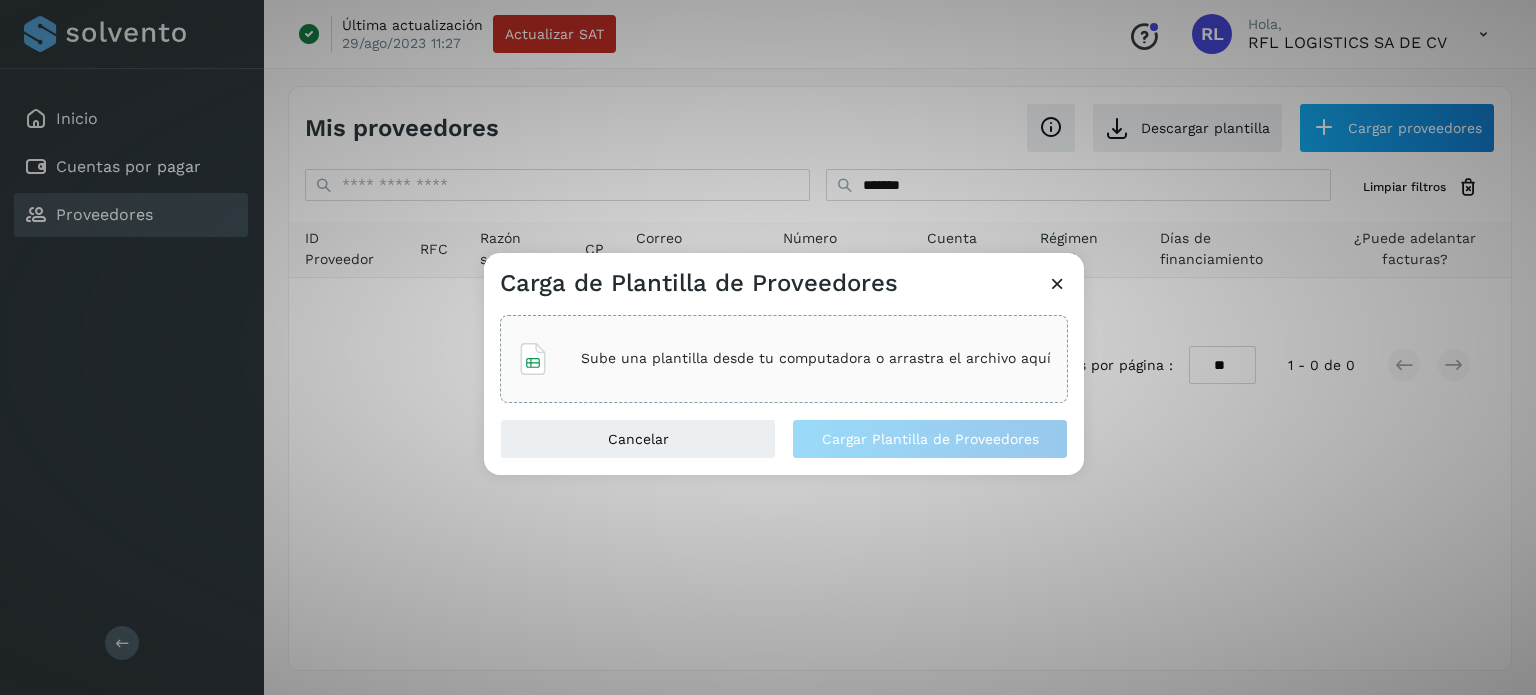 click on "Sube una plantilla desde tu computadora o arrastra el archivo aquí" 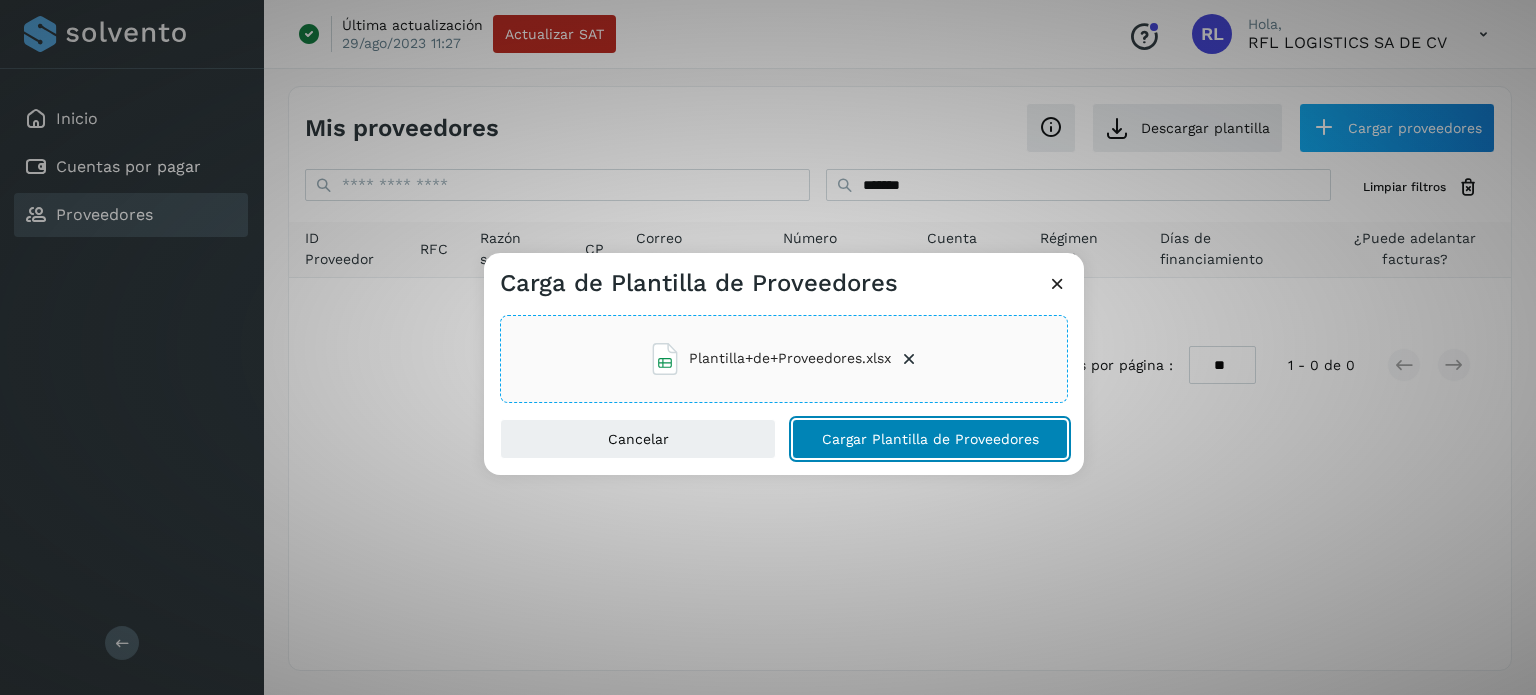 click on "Cargar Plantilla de Proveedores" 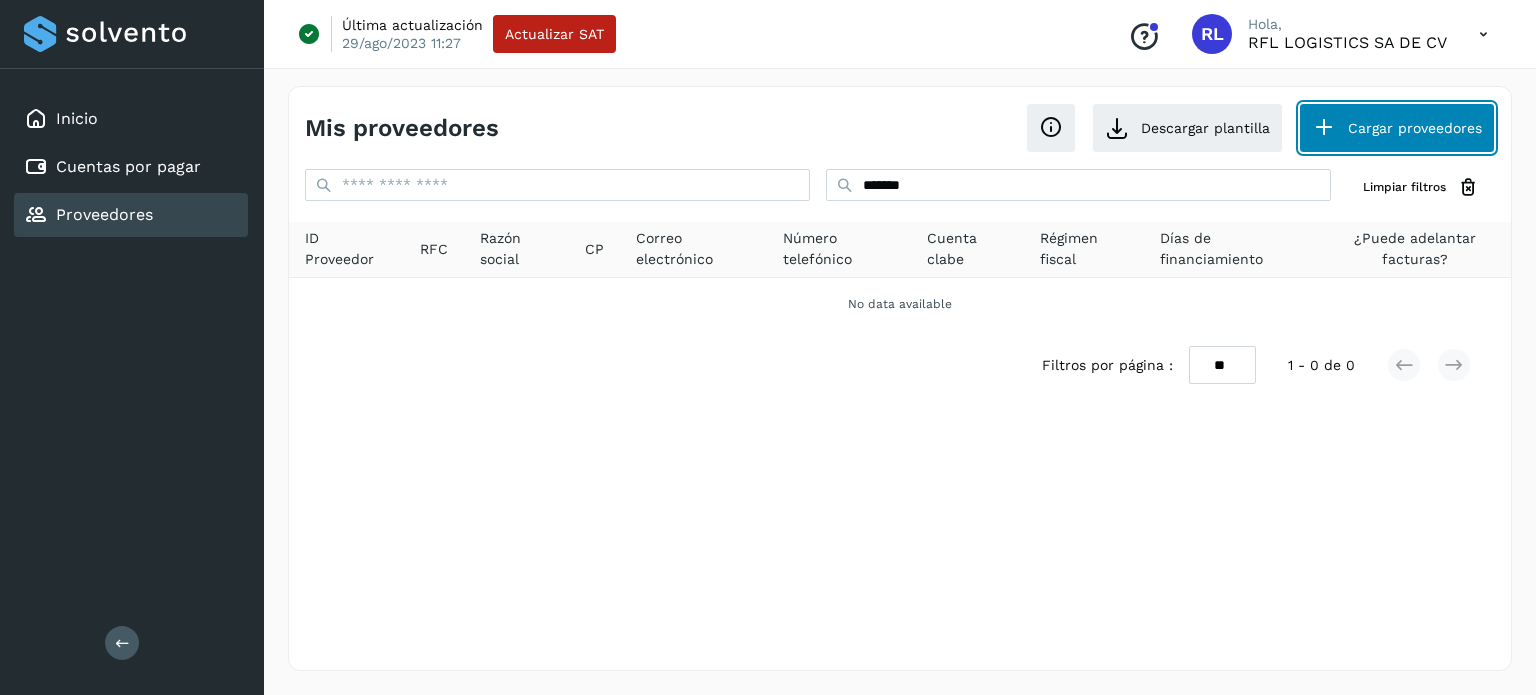 click on "Cargar proveedores" at bounding box center [1397, 128] 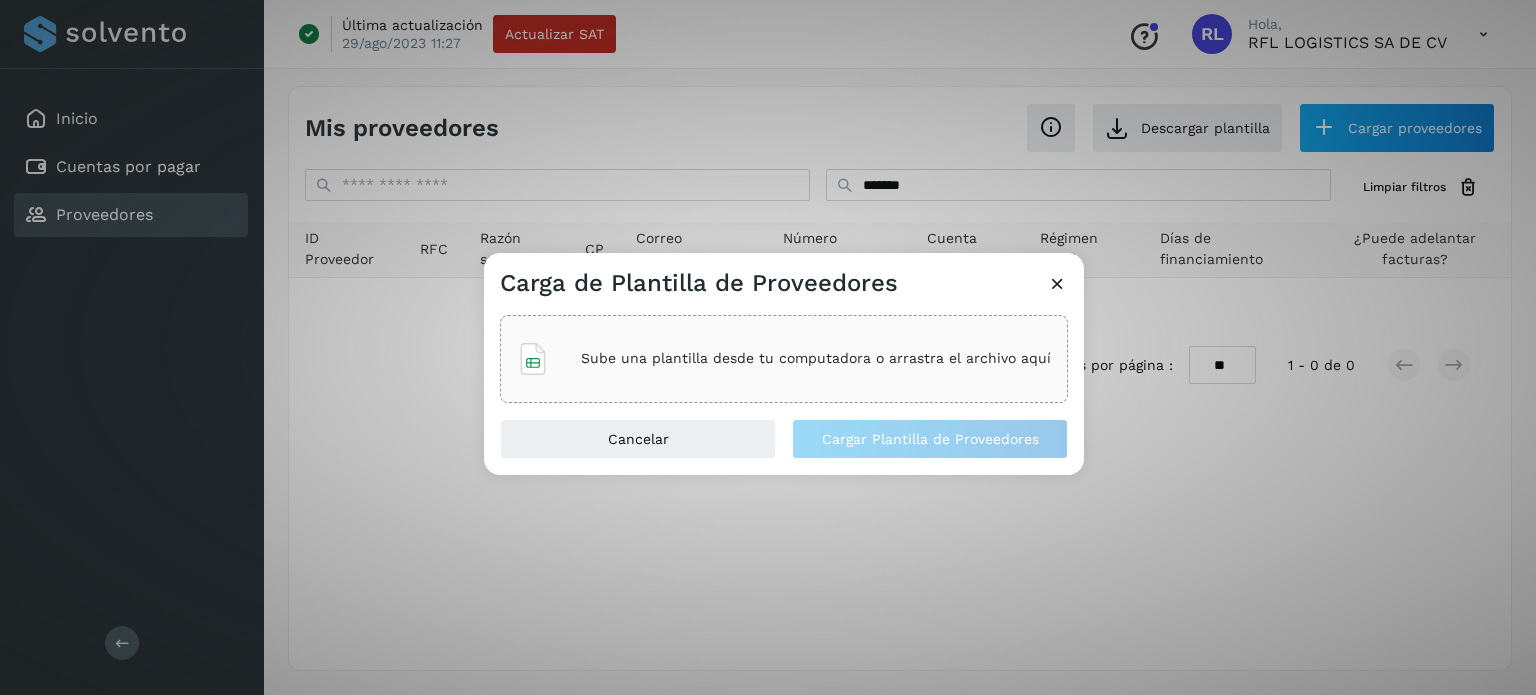 click on "Sube una plantilla desde tu computadora o arrastra el archivo aquí" 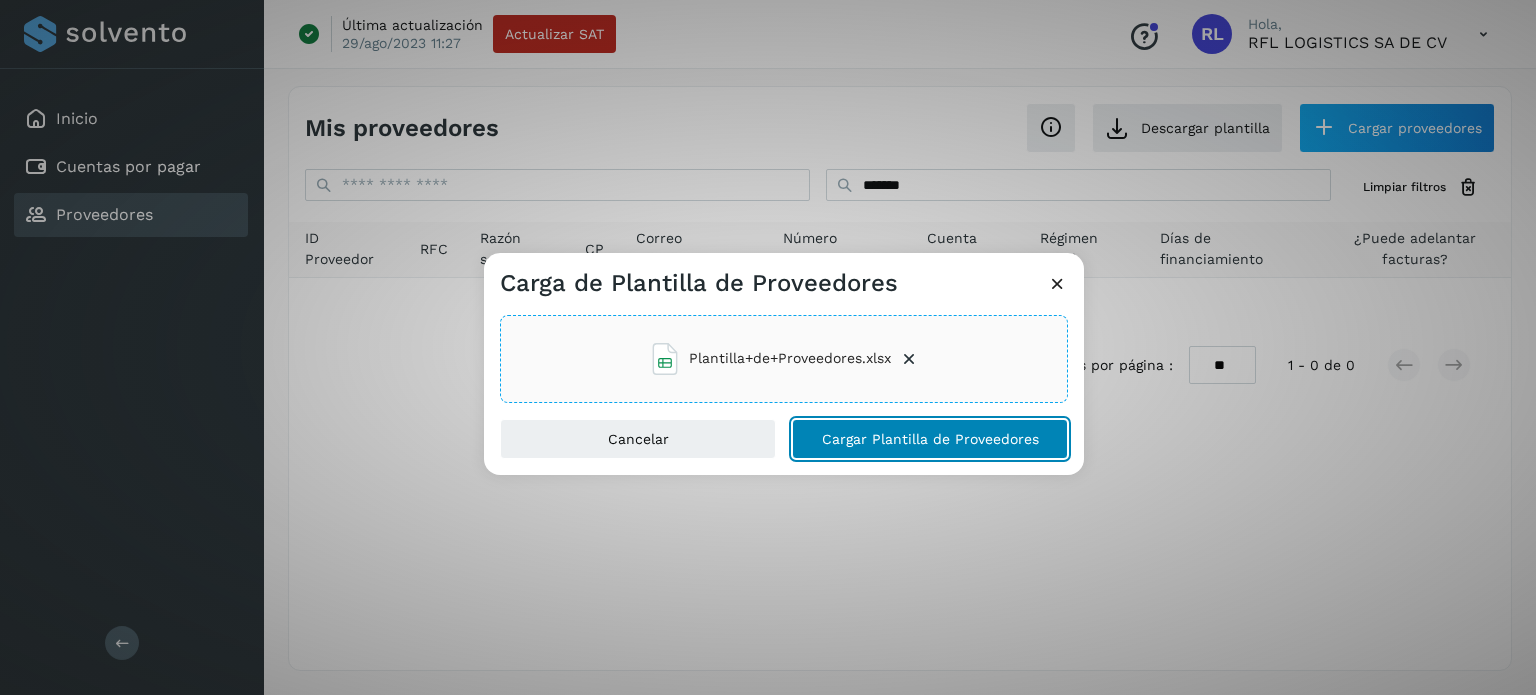 click on "Cargar Plantilla de Proveedores" 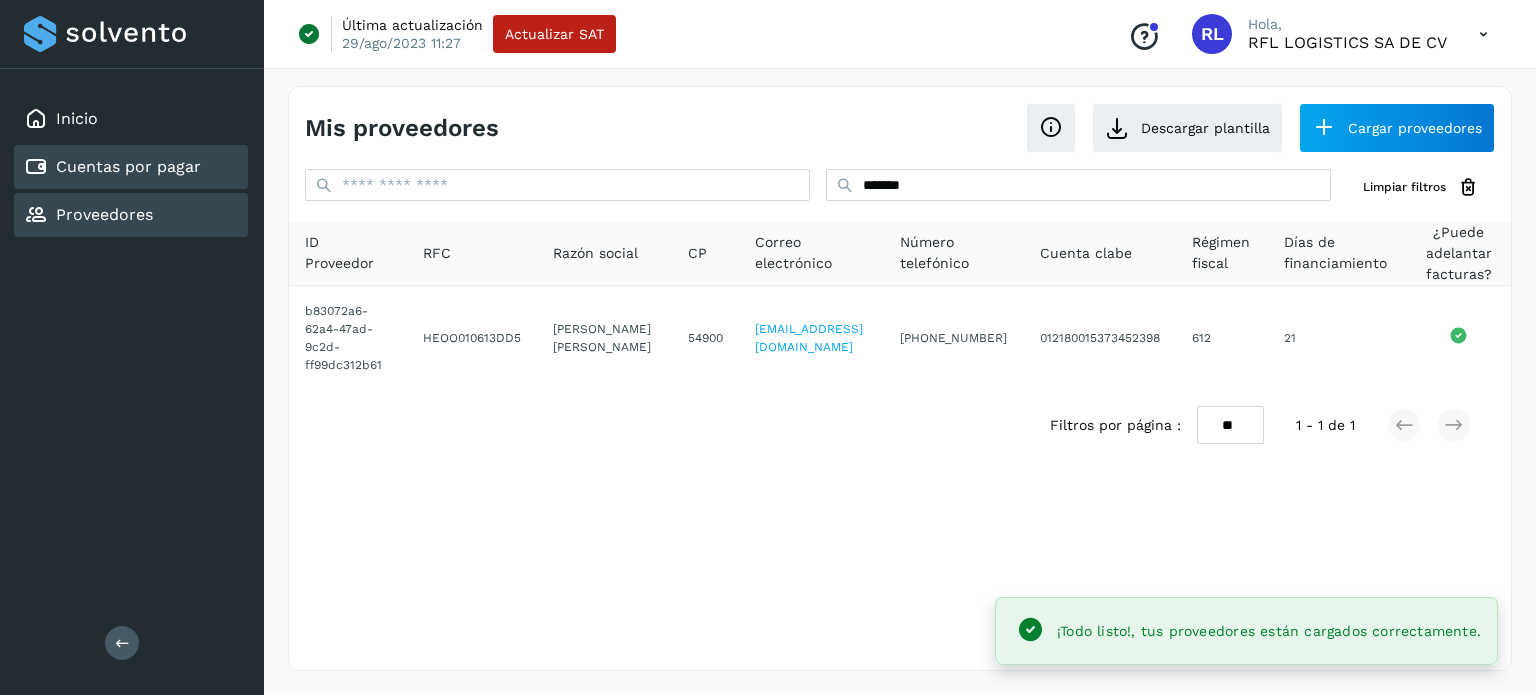 click on "Cuentas por pagar" at bounding box center [128, 166] 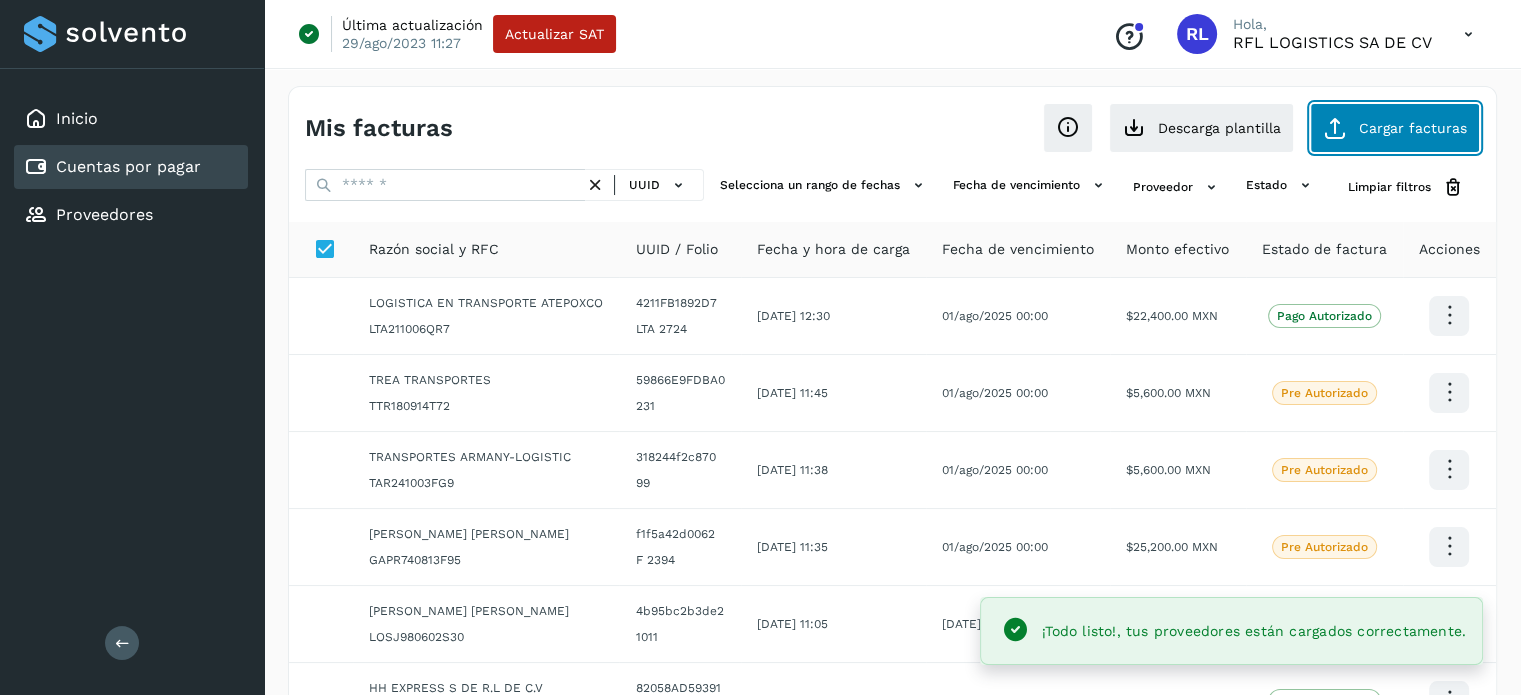 click on "Cargar facturas" 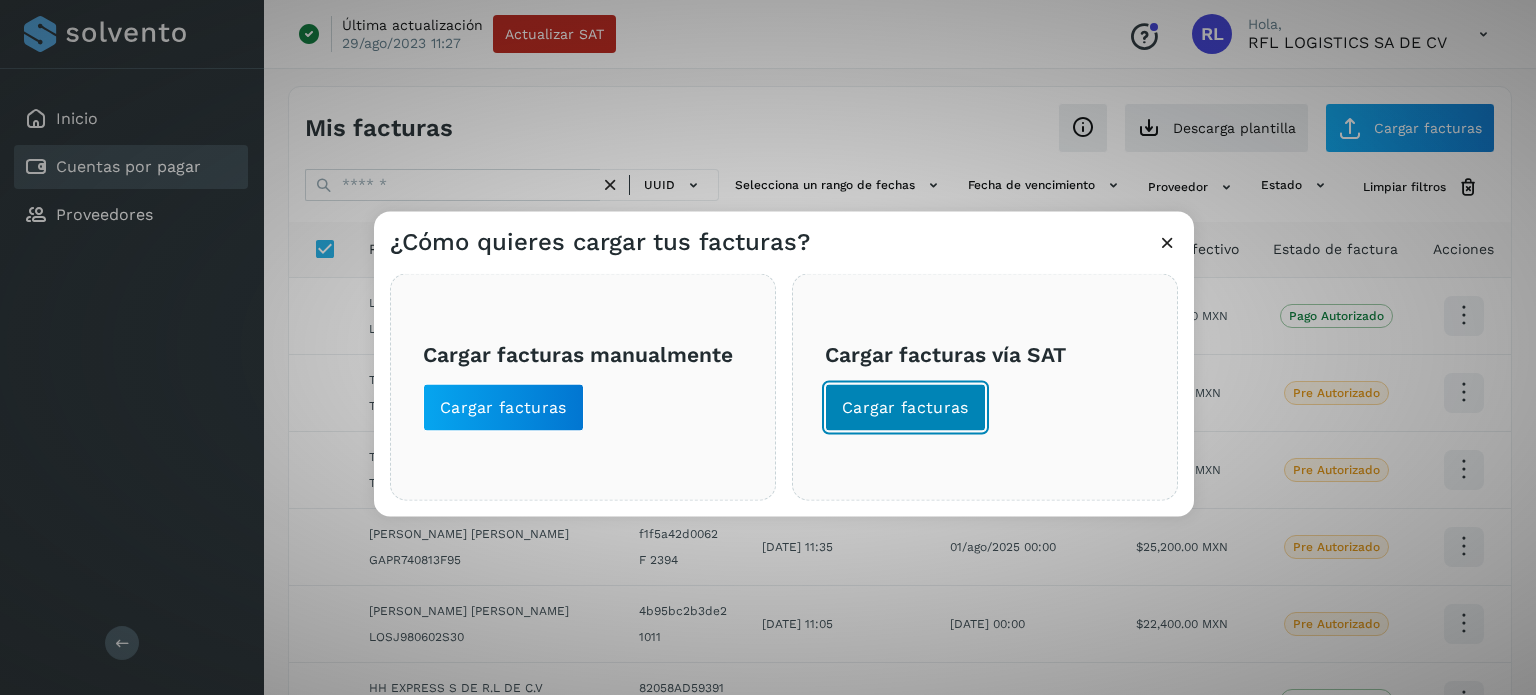 click on "Cargar facturas" at bounding box center [905, 407] 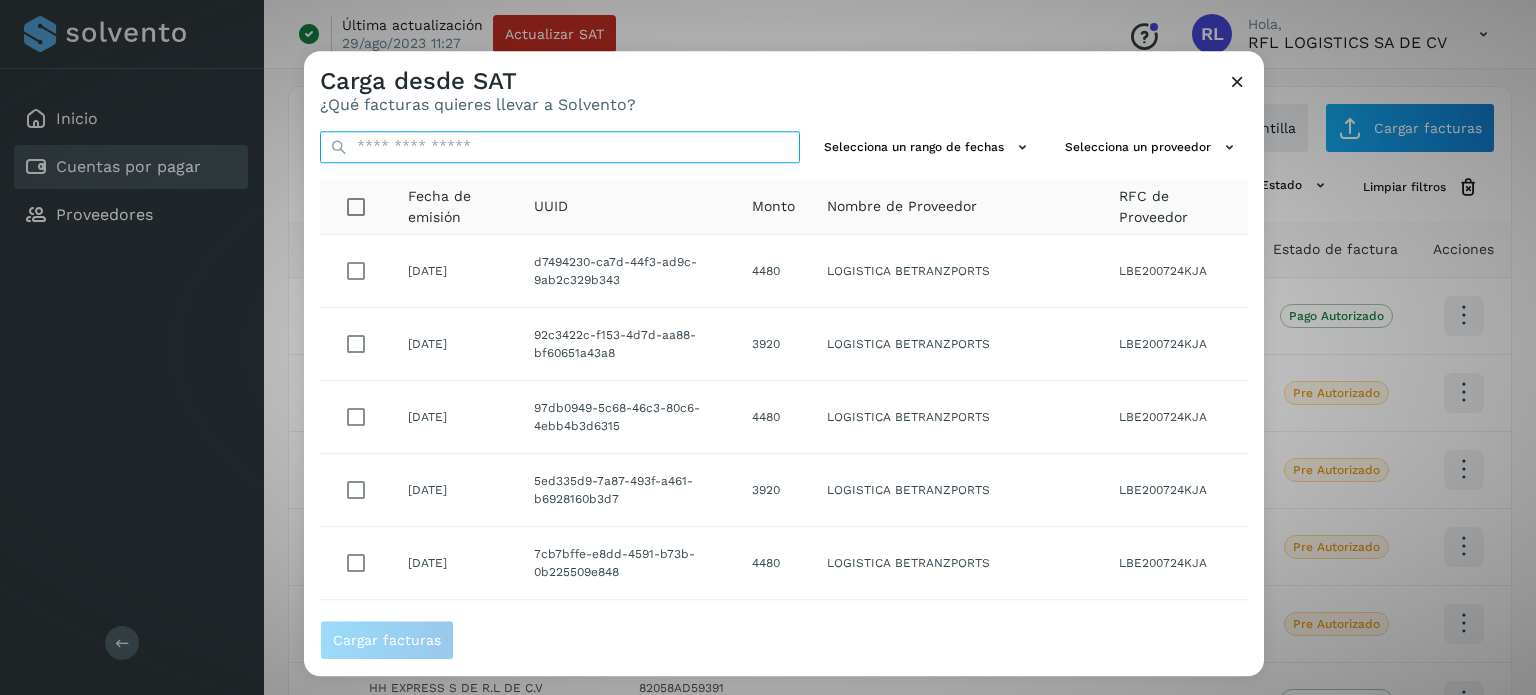 click at bounding box center [560, 147] 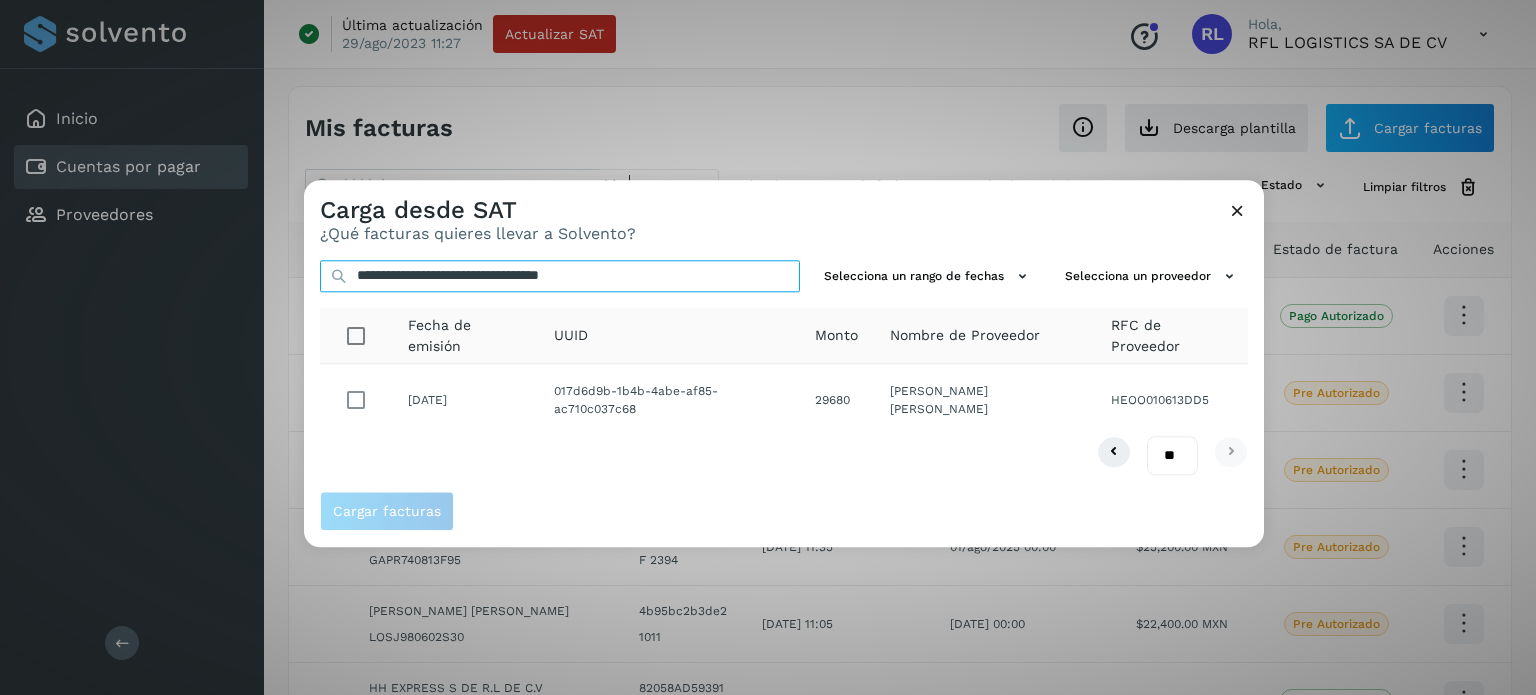type on "**********" 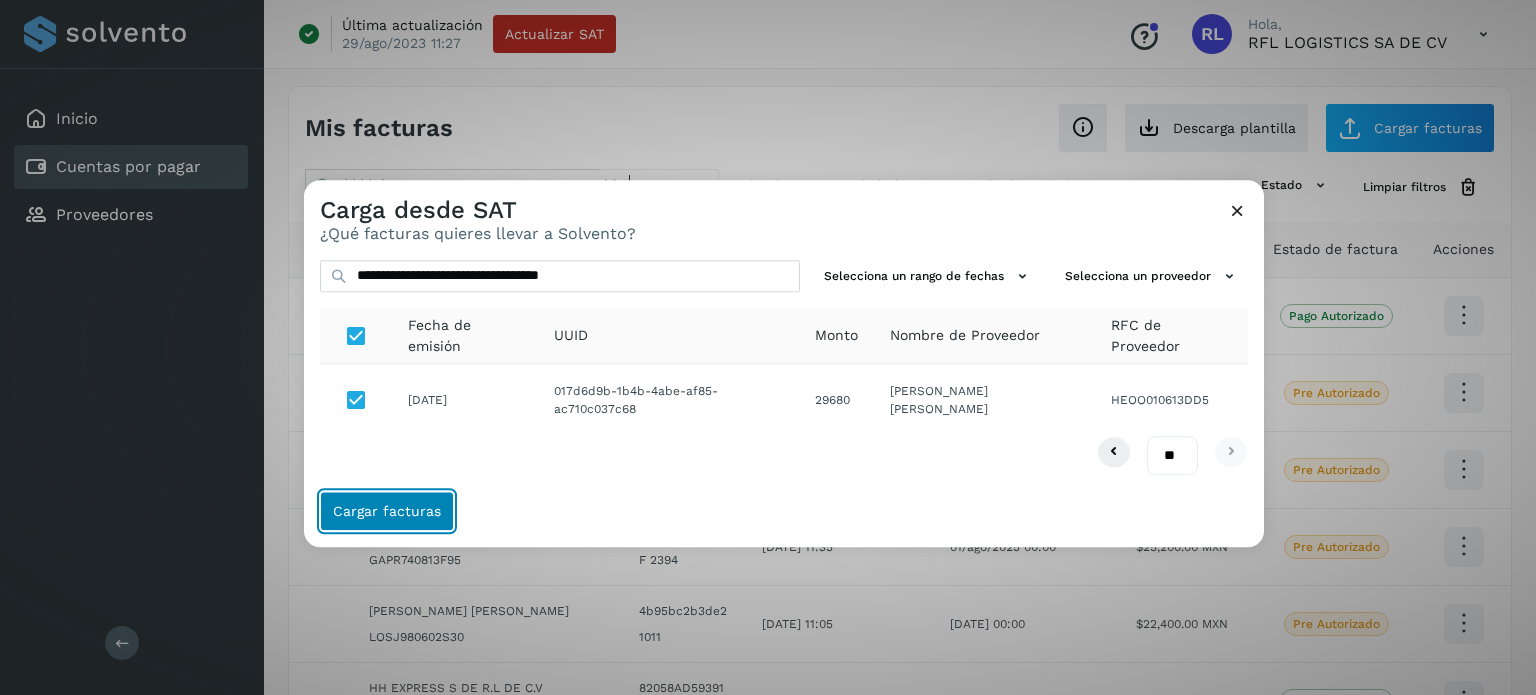 click on "Cargar facturas" 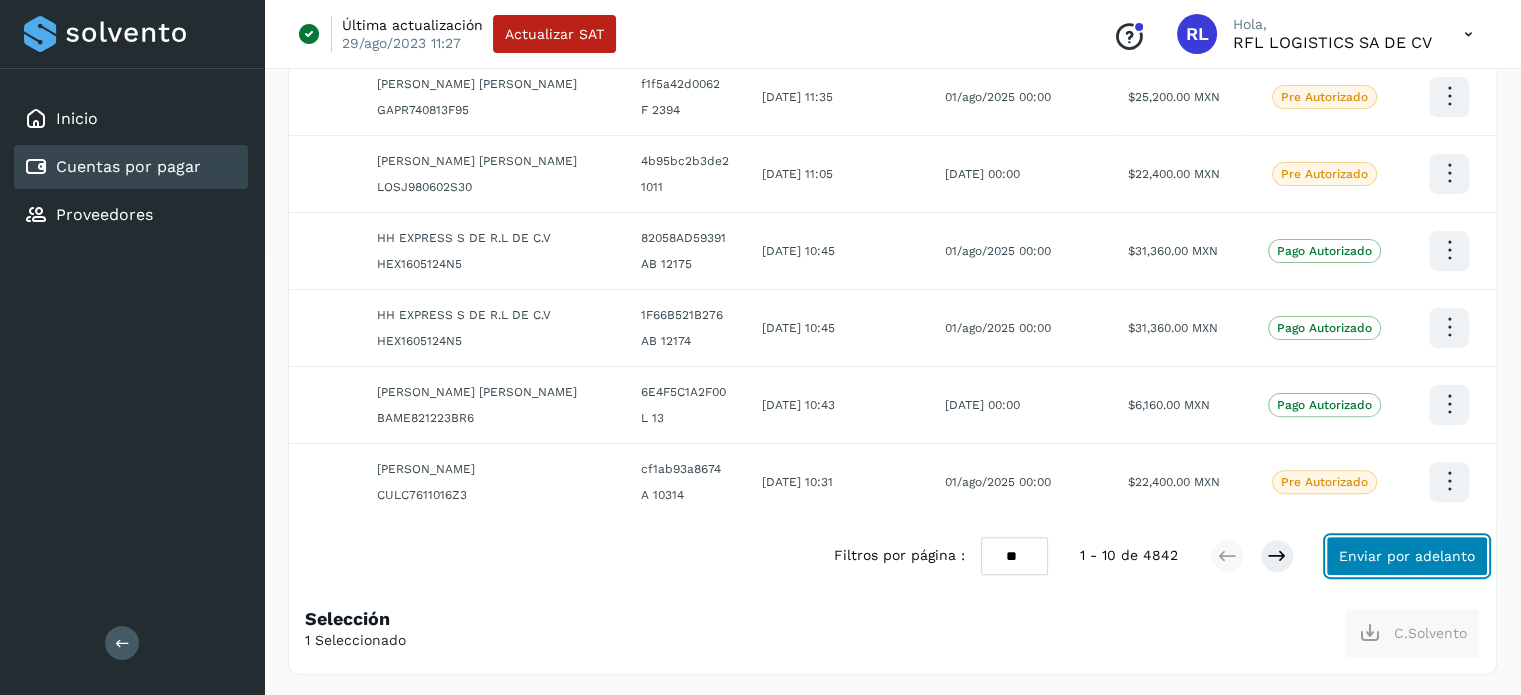 click on "Enviar por adelanto" 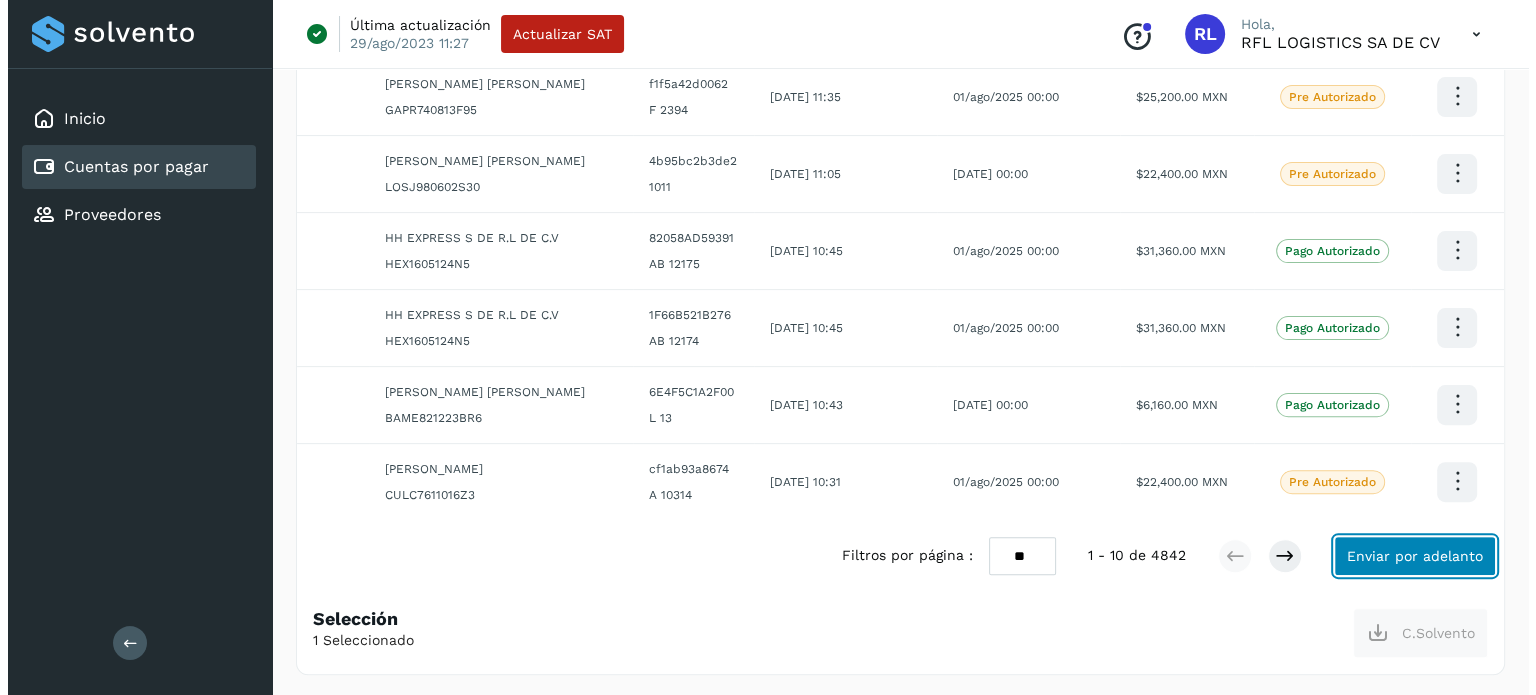 scroll, scrollTop: 527, scrollLeft: 0, axis: vertical 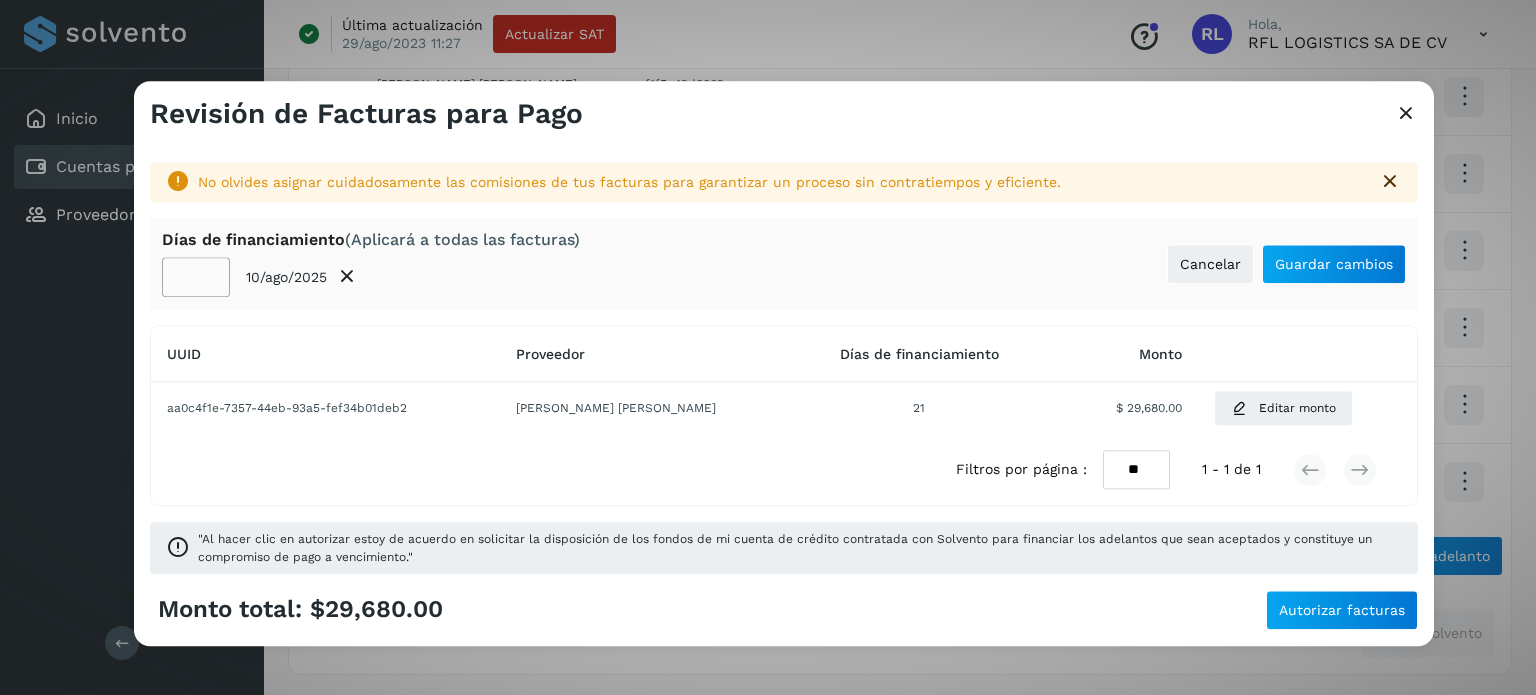 click on "**" 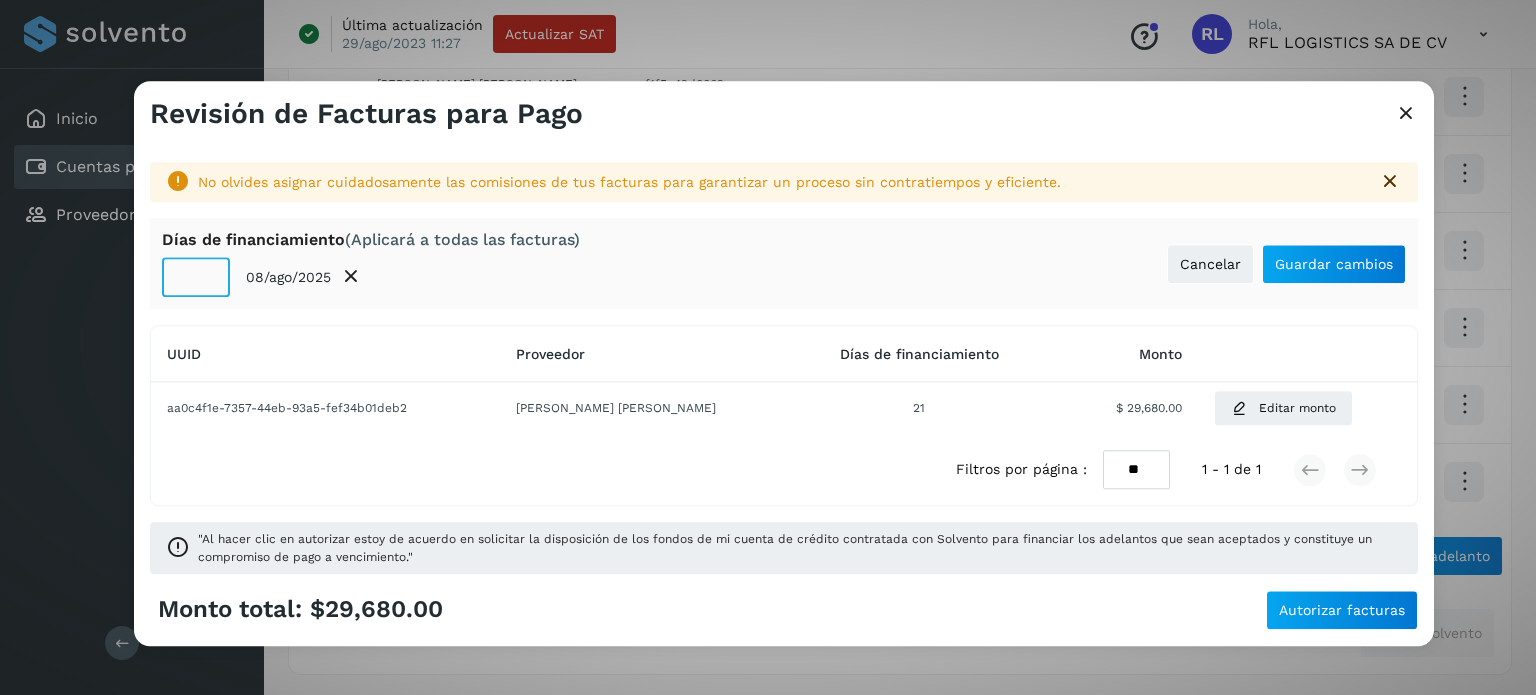 click on "**" 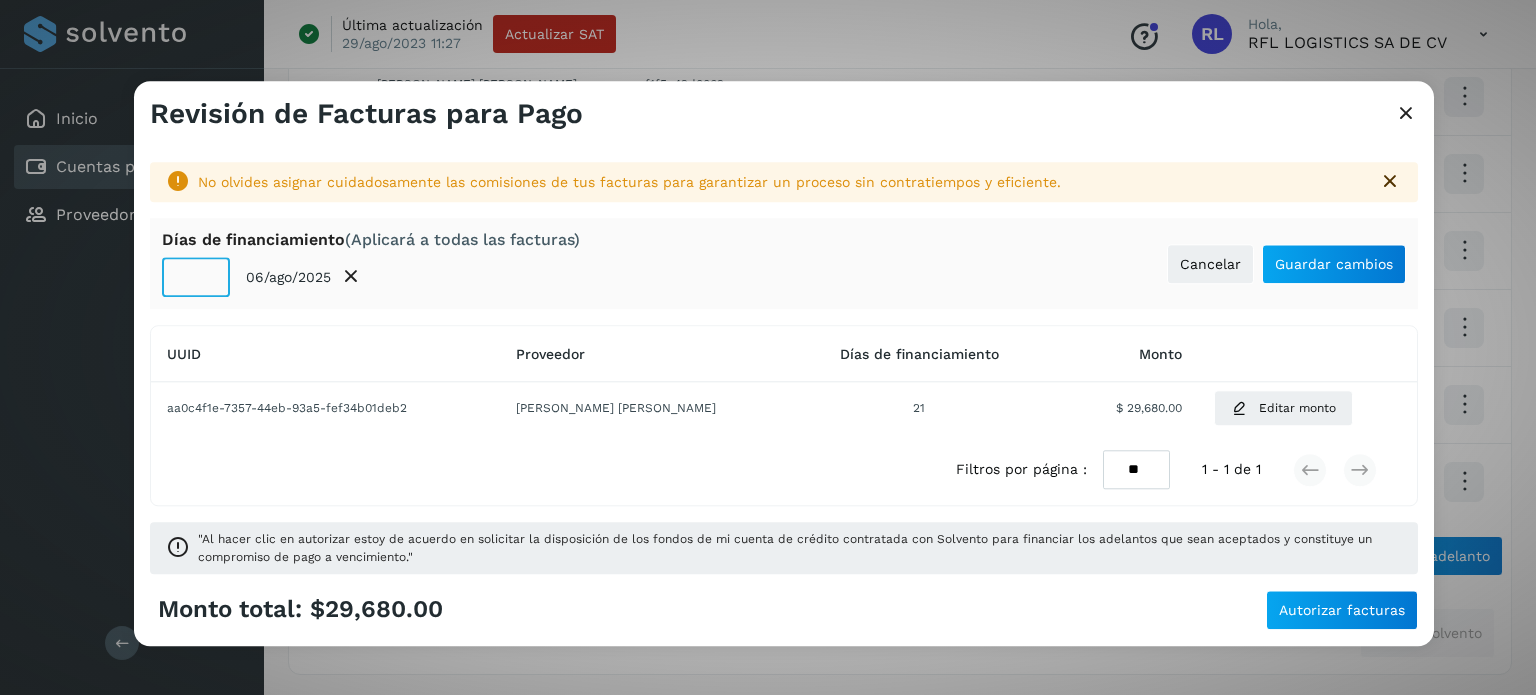 click on "**" 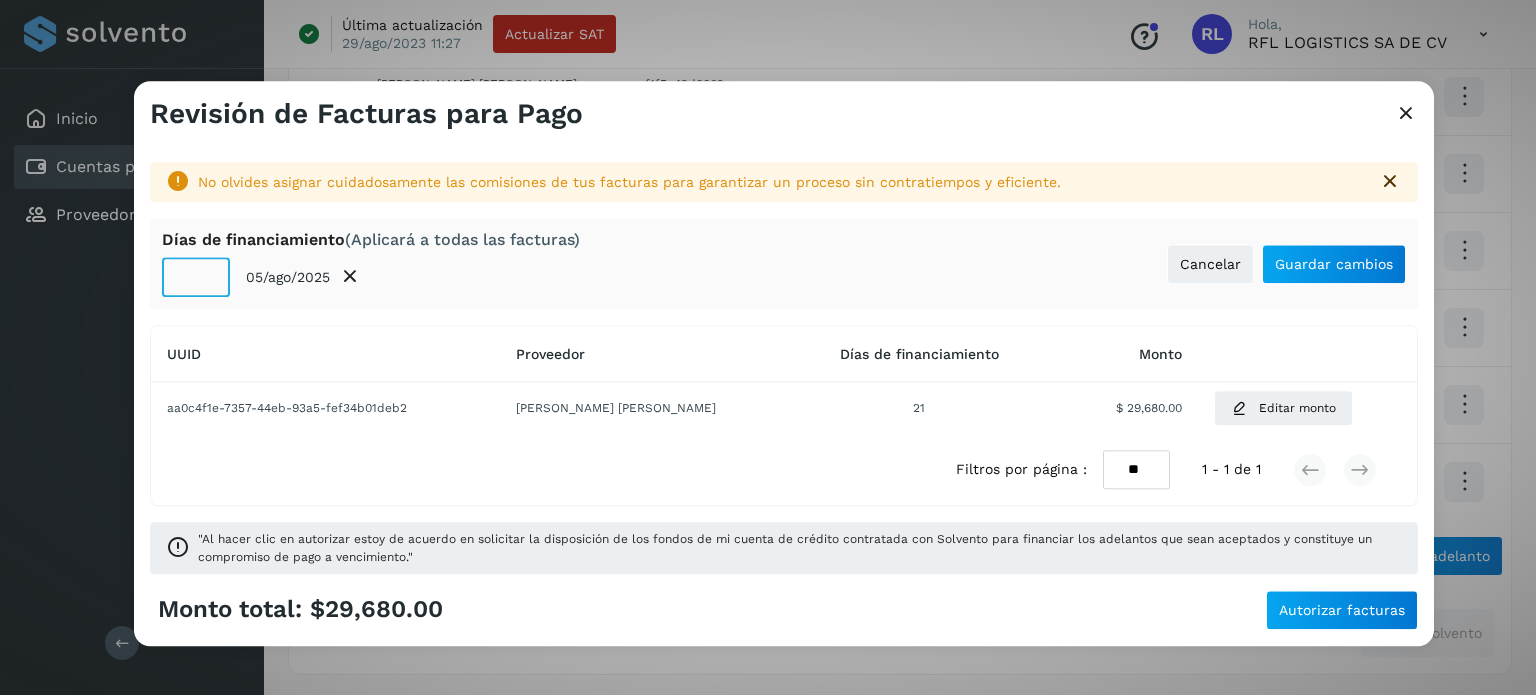 click on "**" 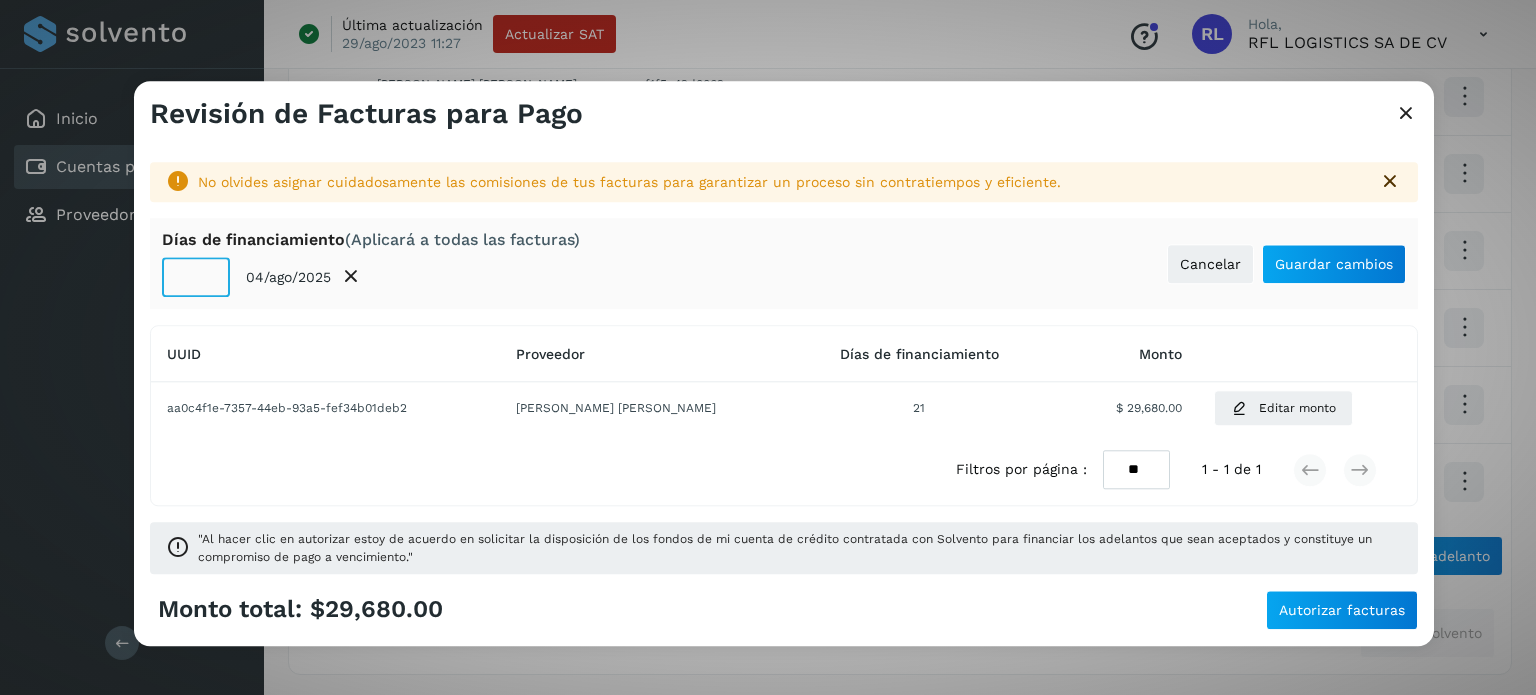 click on "**" 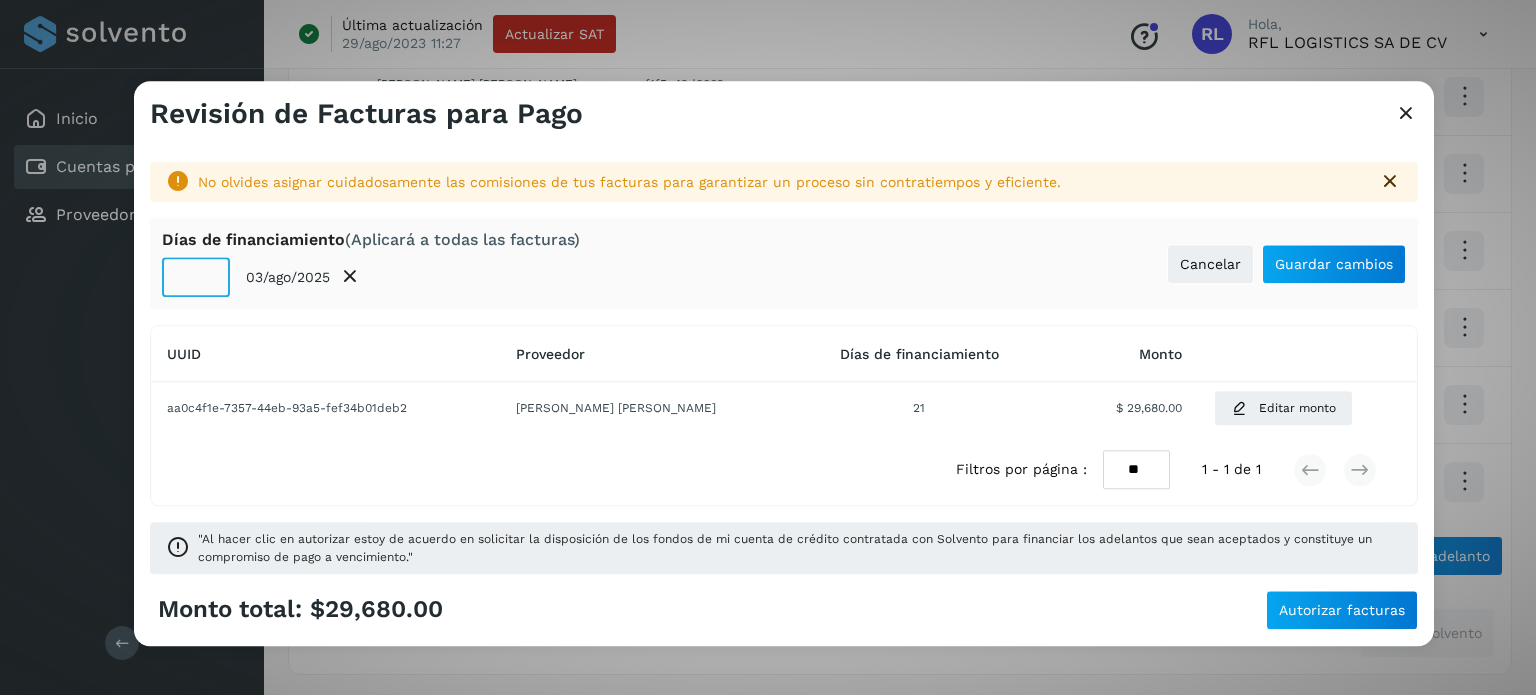 click on "**" 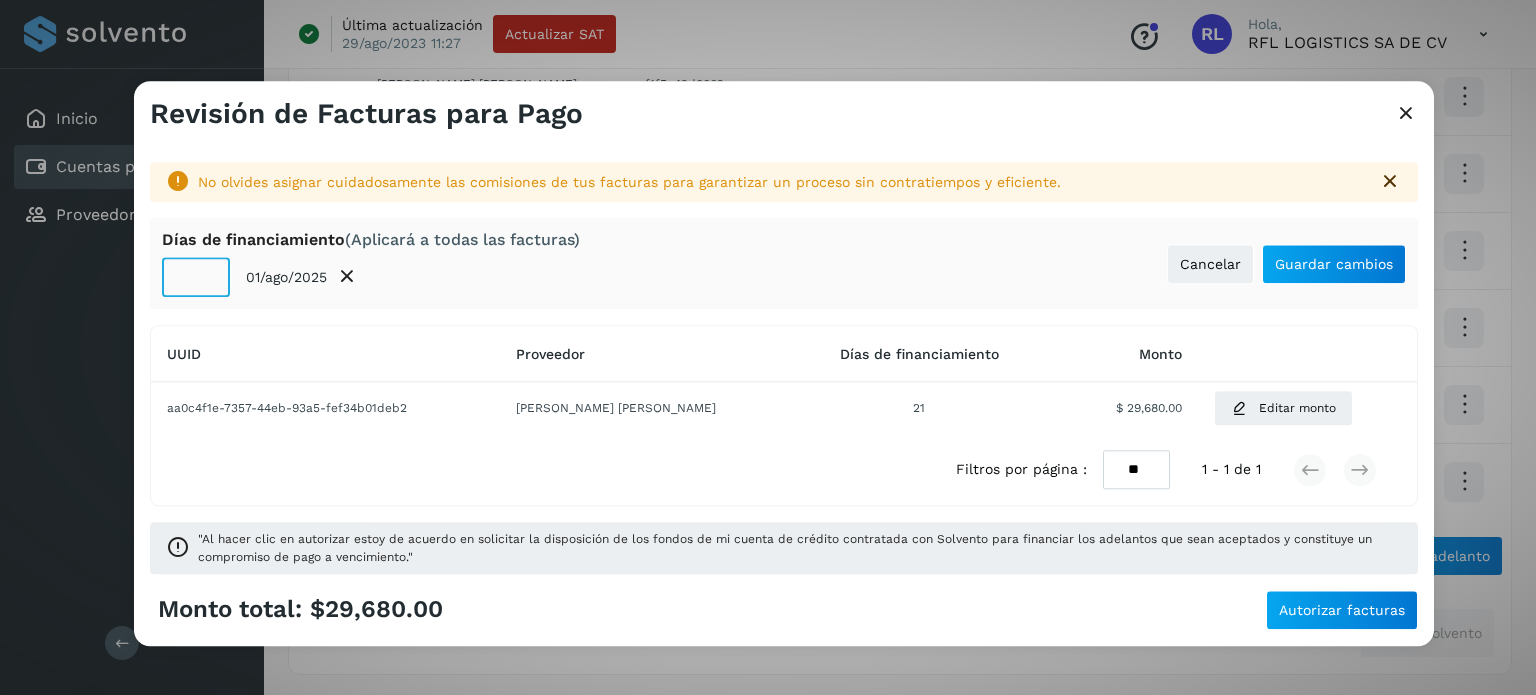 type on "**" 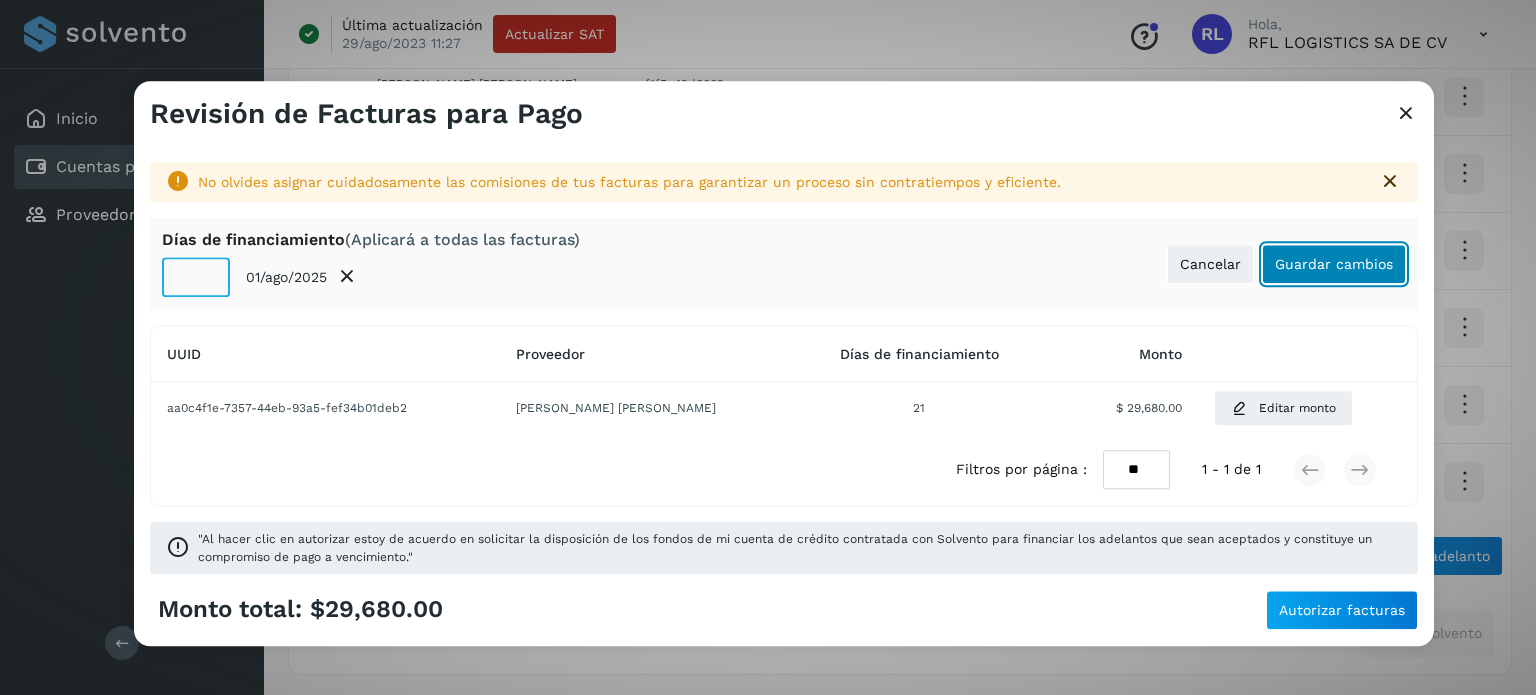 click on "Guardar cambios" at bounding box center (1334, 264) 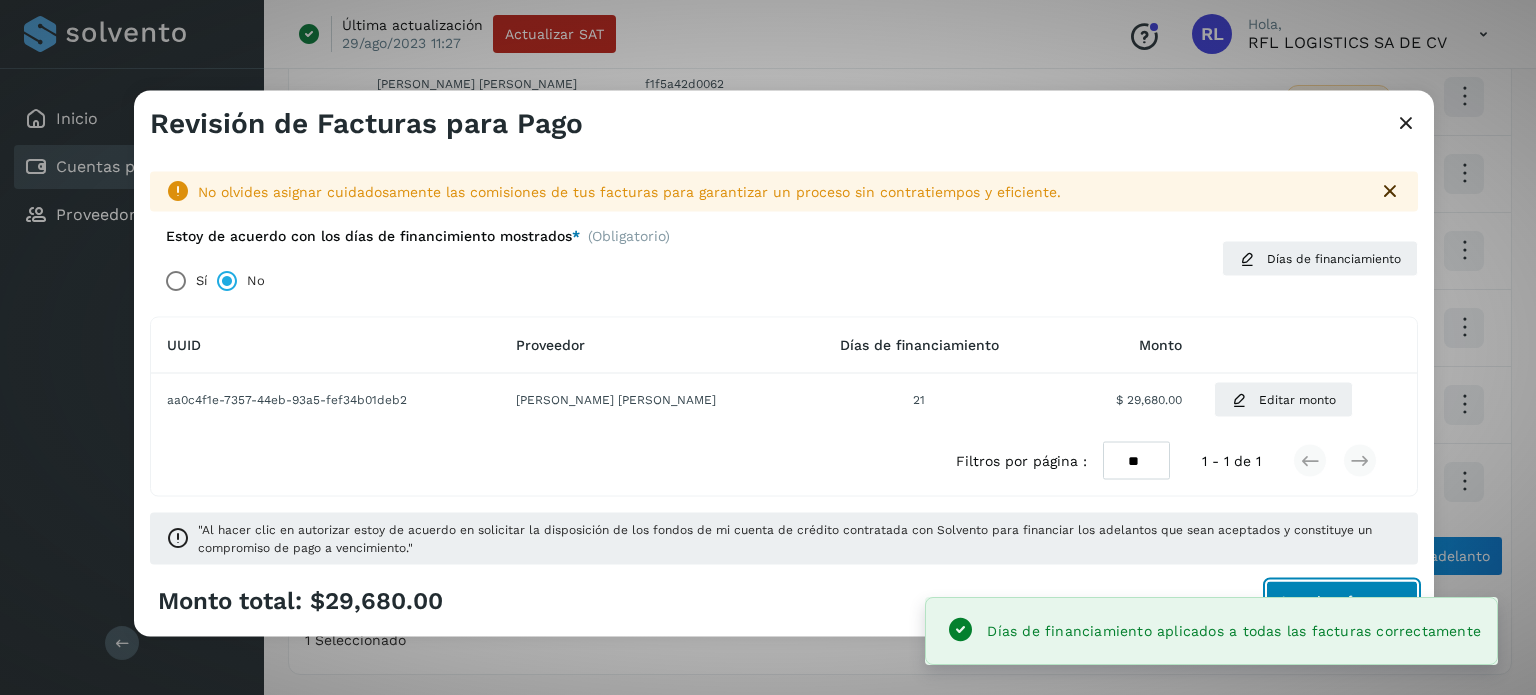 click on "Autorizar facturas" at bounding box center (1342, 601) 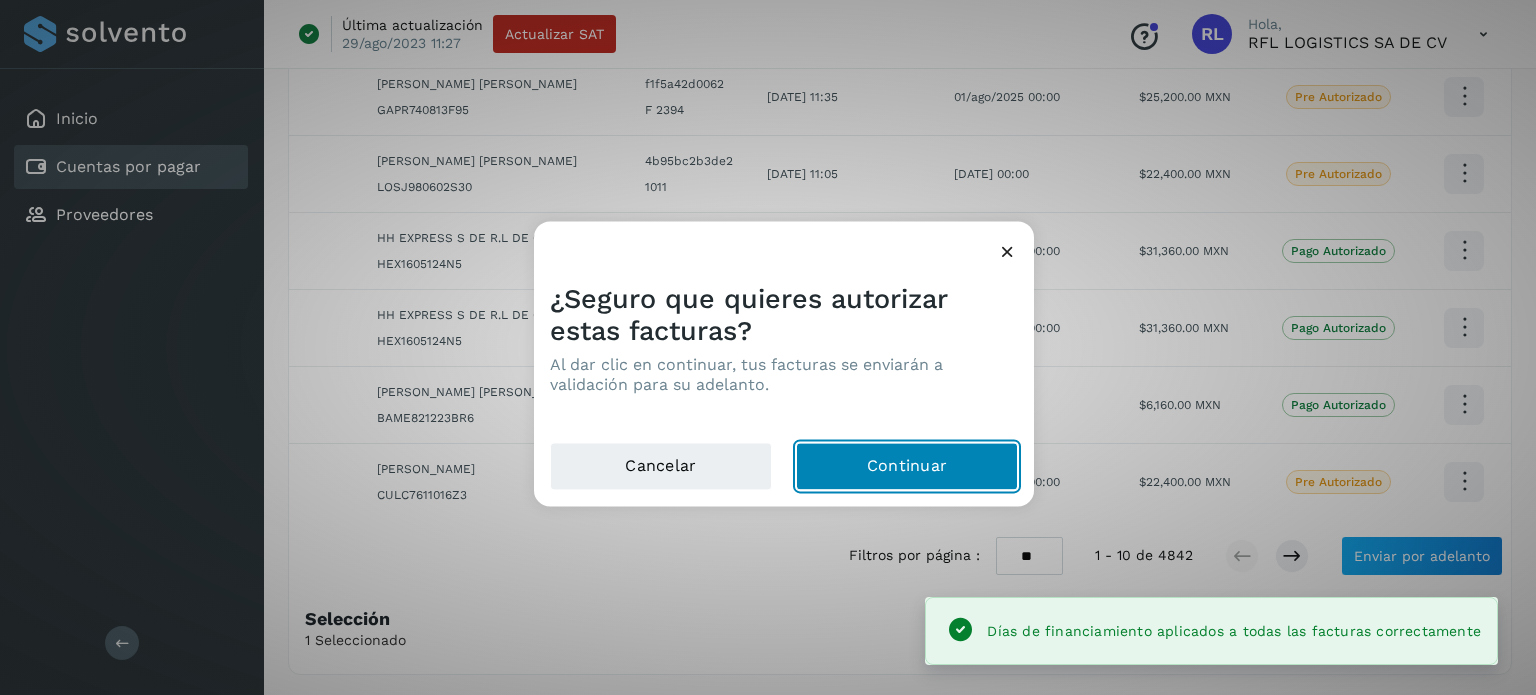 click on "Continuar" 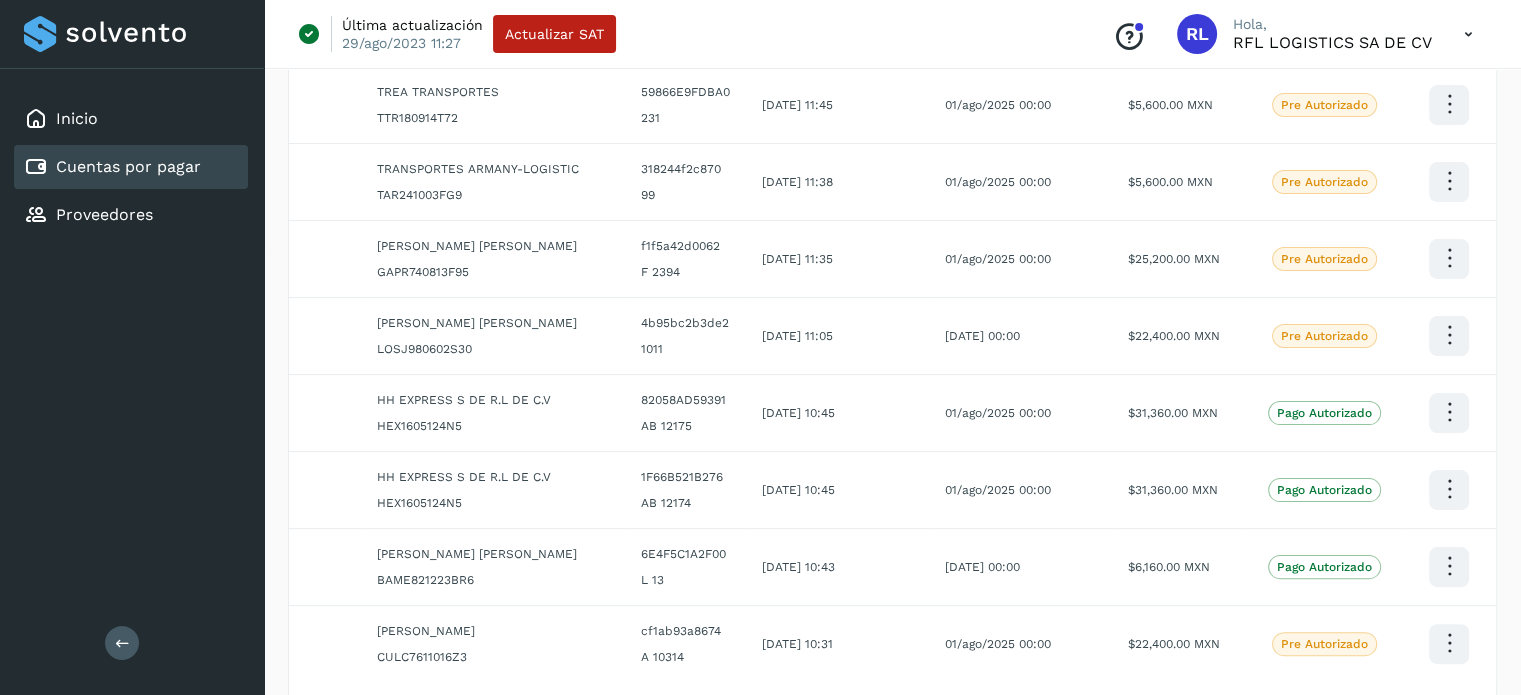 scroll, scrollTop: 0, scrollLeft: 0, axis: both 